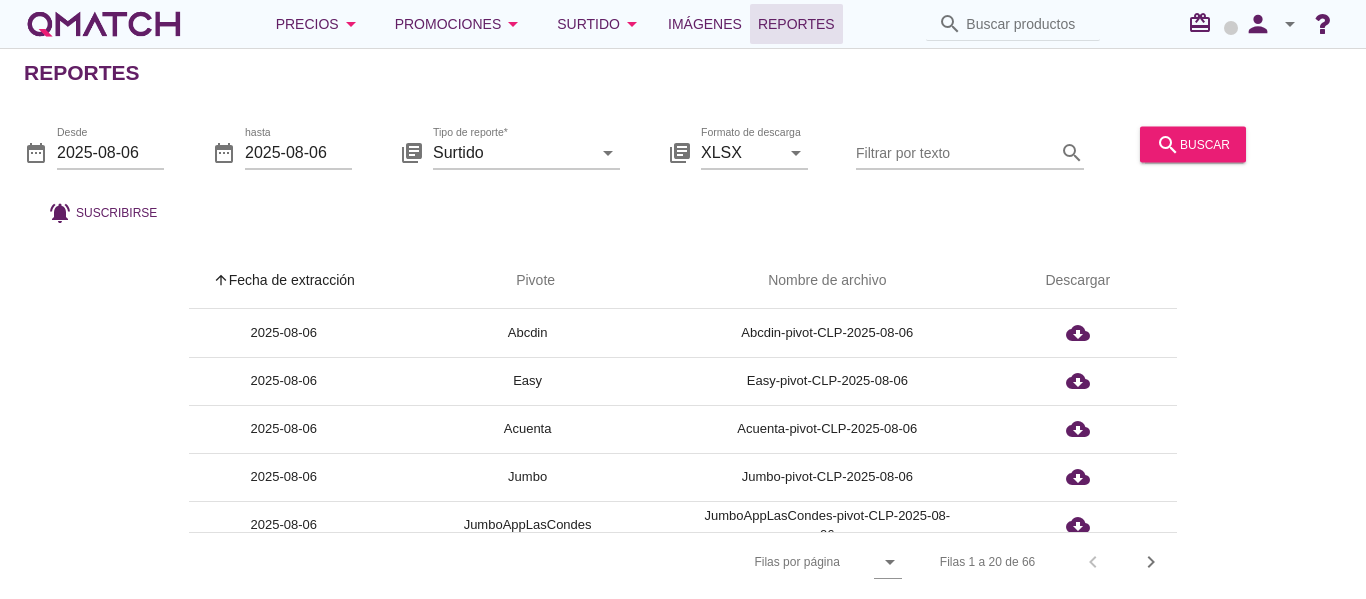 scroll, scrollTop: 0, scrollLeft: 0, axis: both 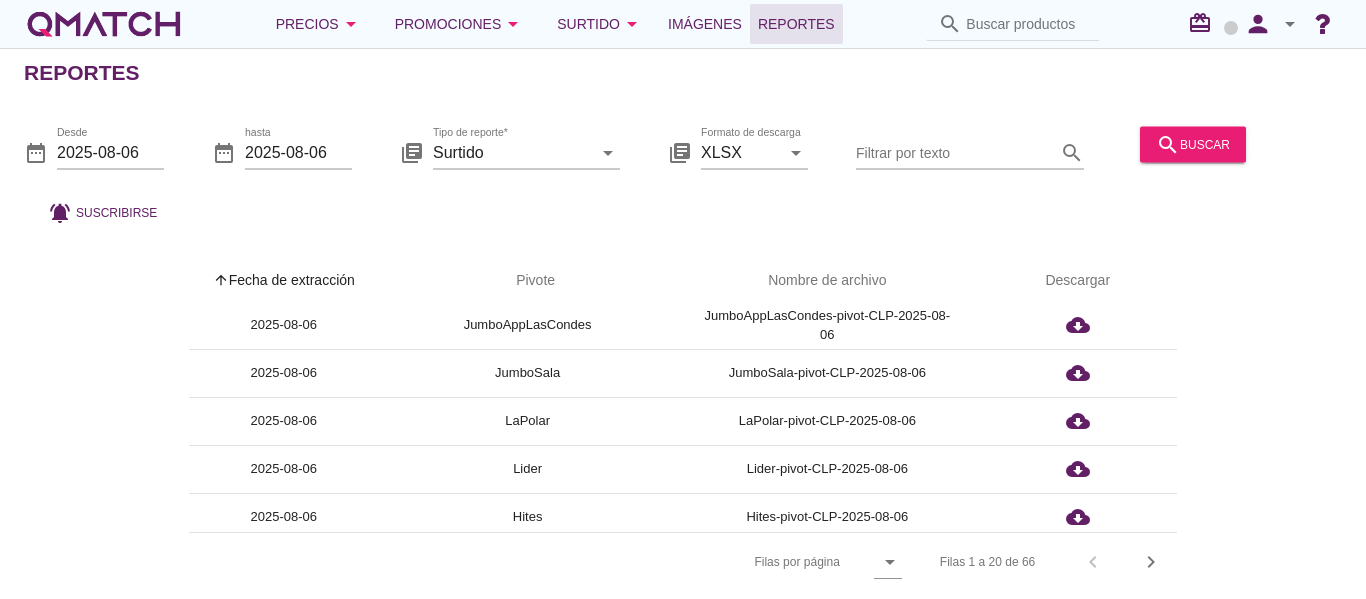 click at bounding box center (1027, 24) 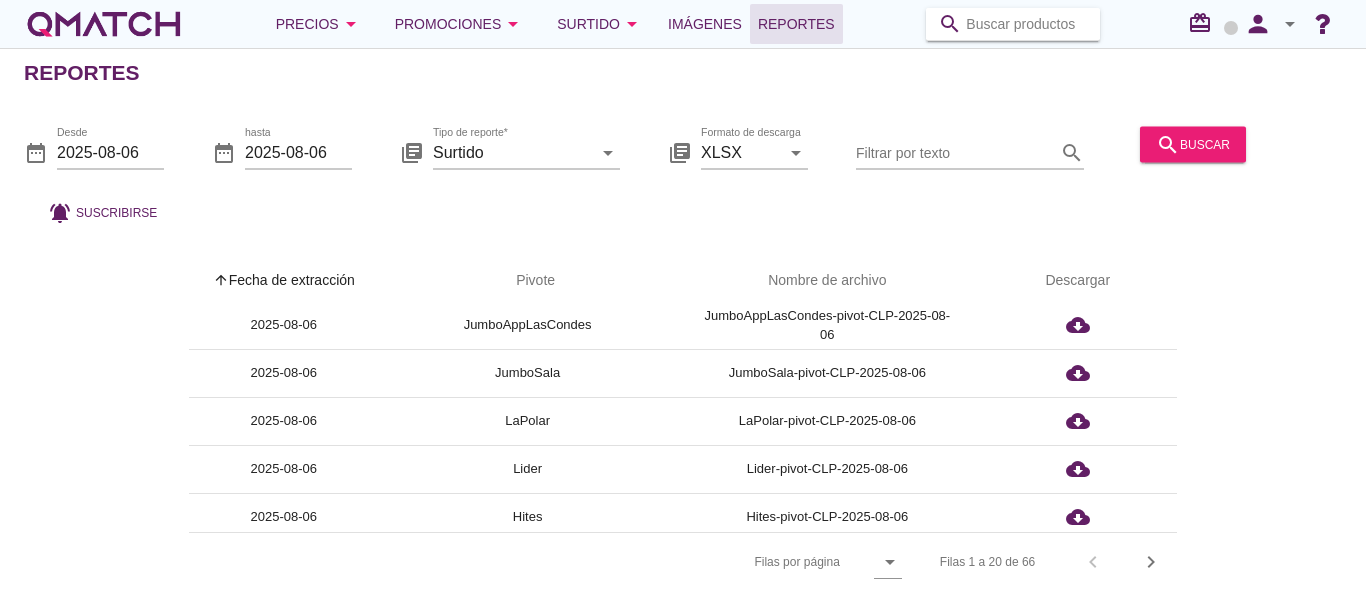 paste on "[PHONE]" 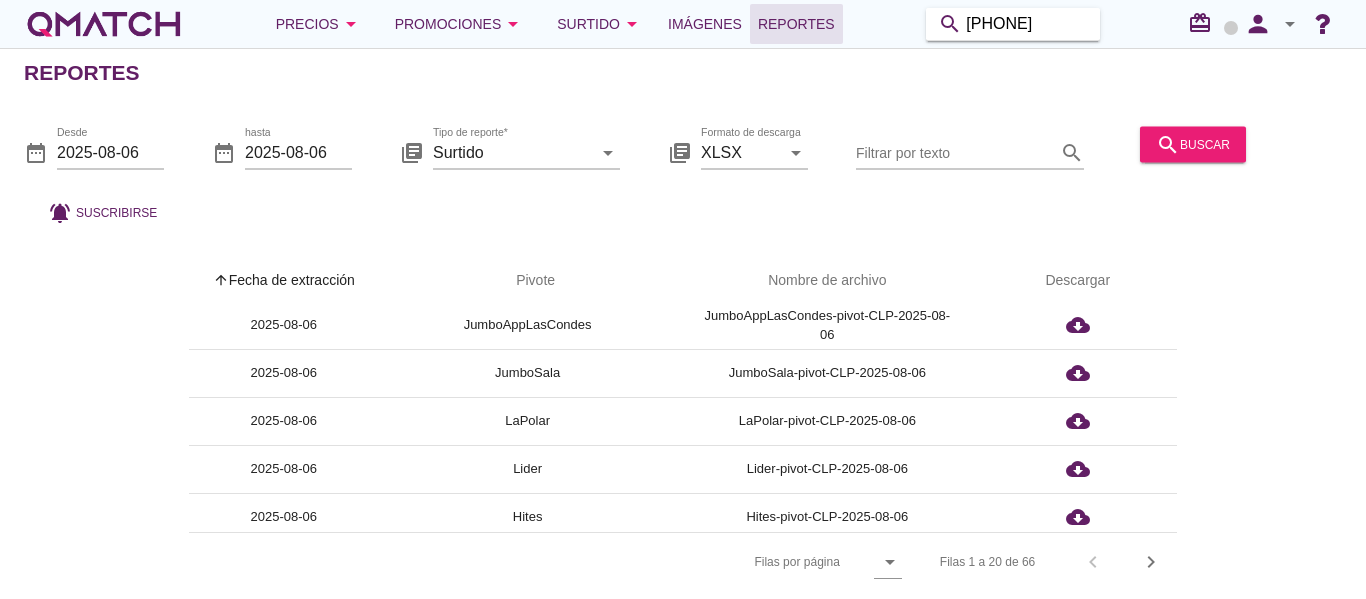 type on "[PHONE]" 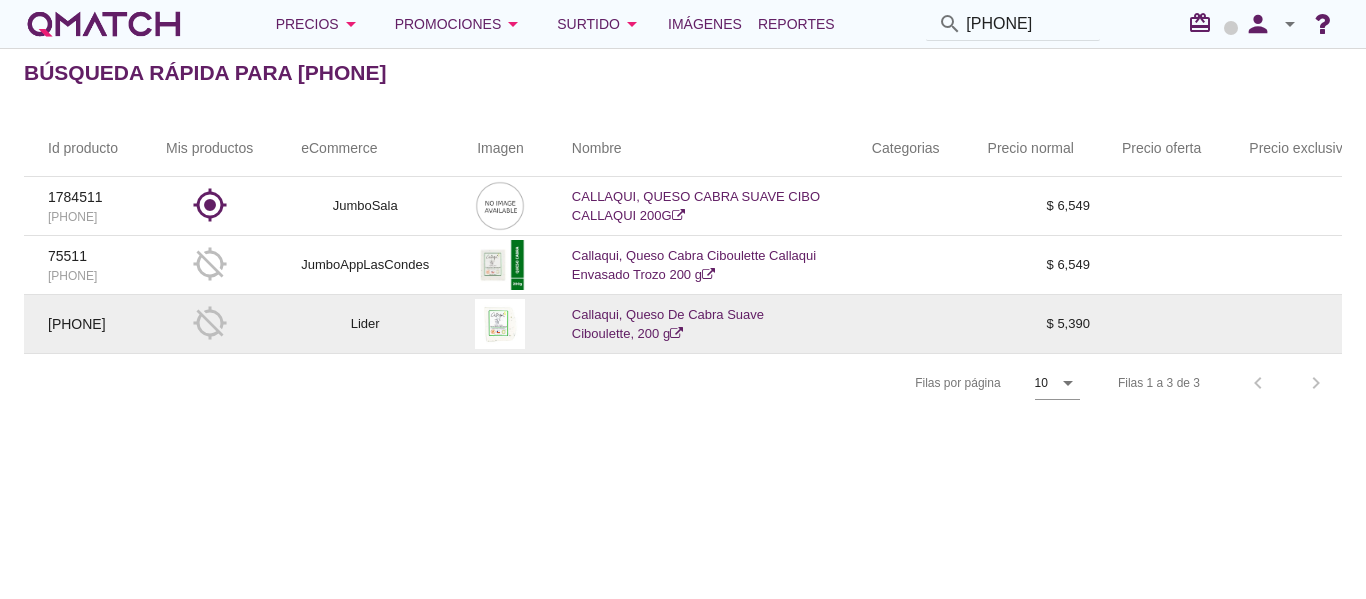 click at bounding box center [676, 333] 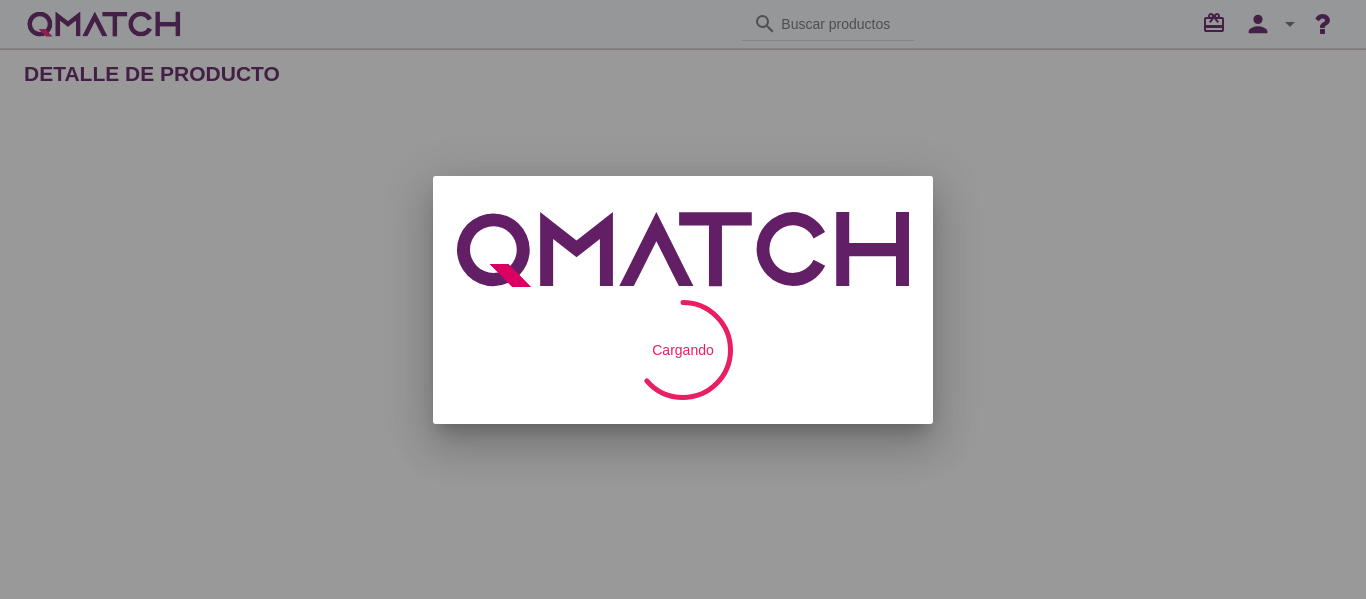 scroll, scrollTop: 0, scrollLeft: 0, axis: both 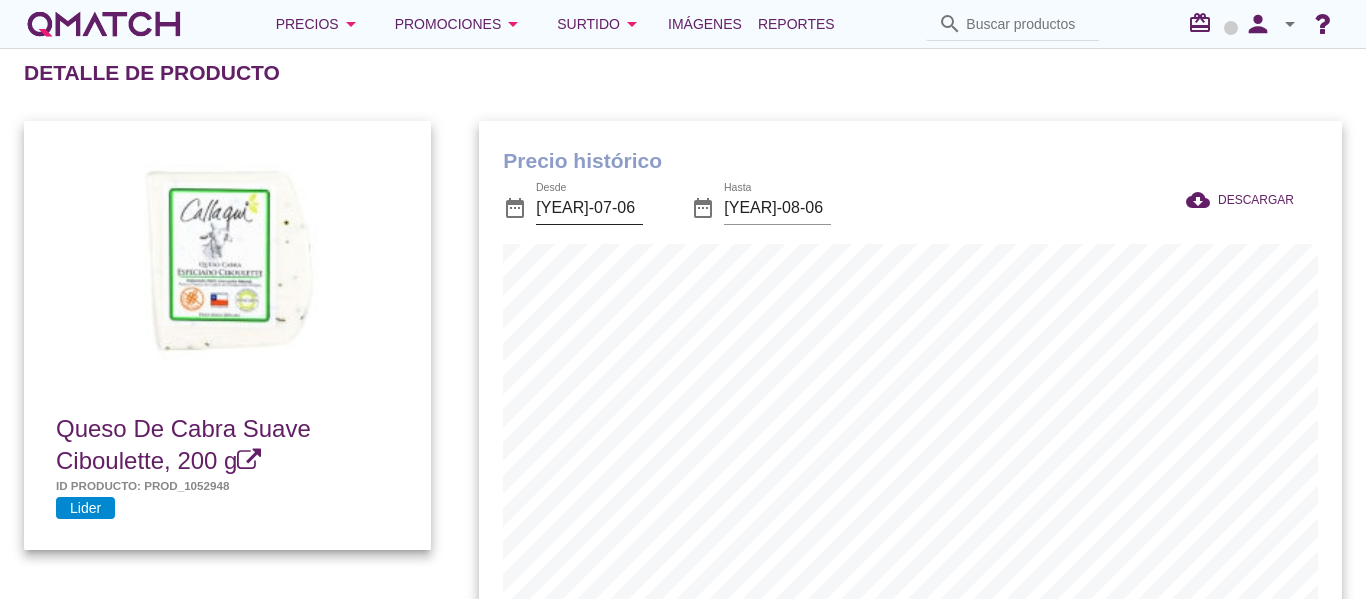 click on "2025-07-06" at bounding box center [589, 208] 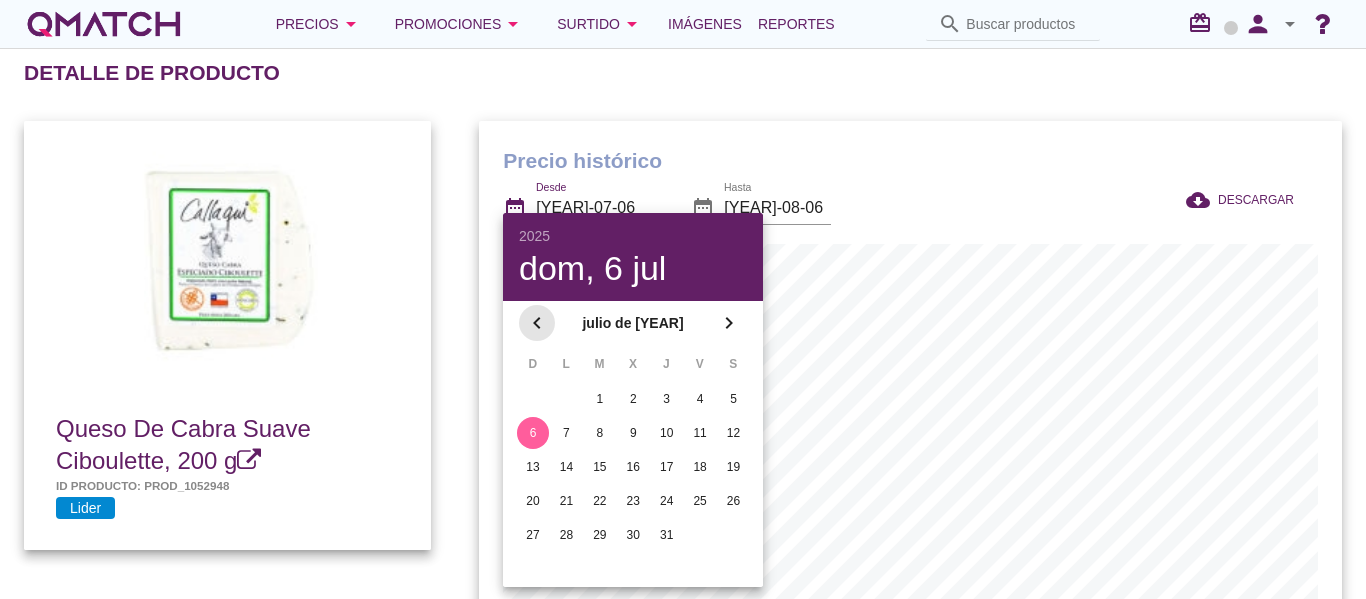 click on "chevron_left" at bounding box center [537, 323] 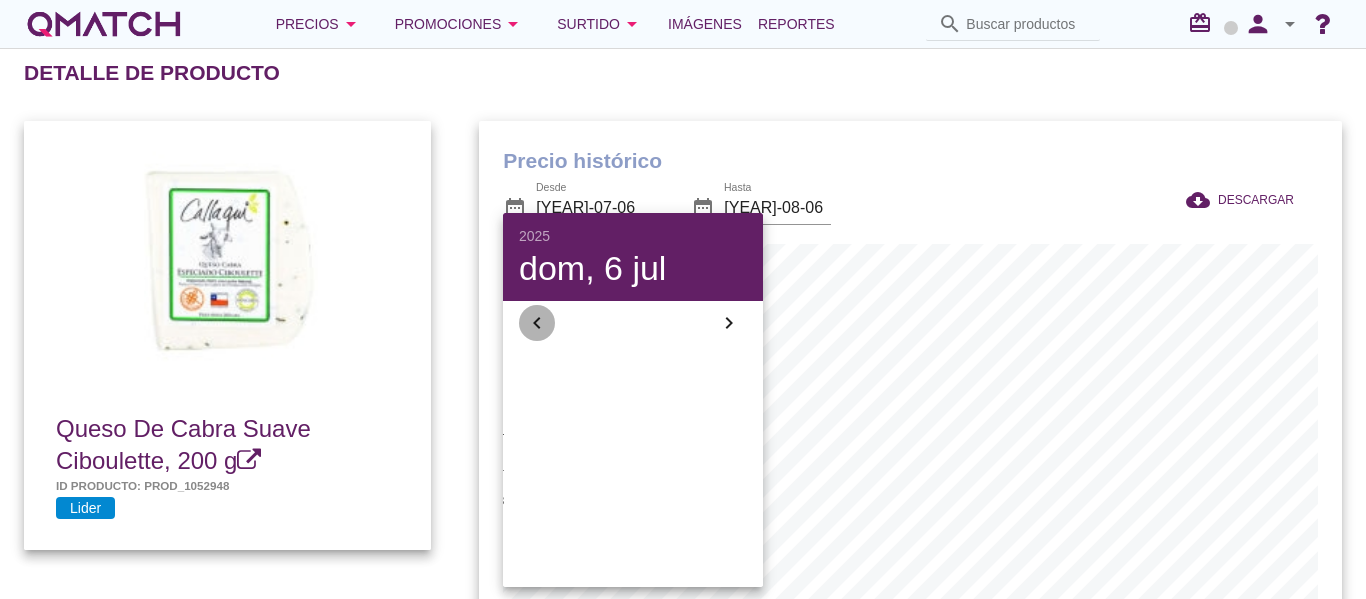 click on "chevron_left" at bounding box center [537, 323] 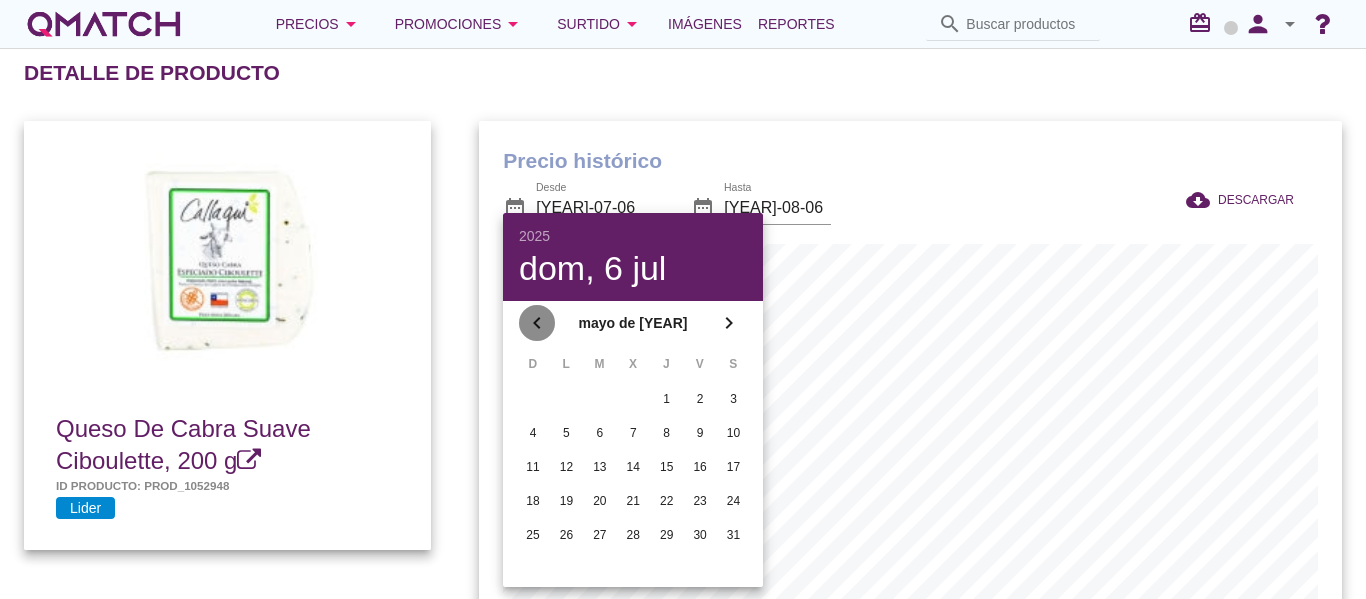 click on "chevron_left" at bounding box center [537, 323] 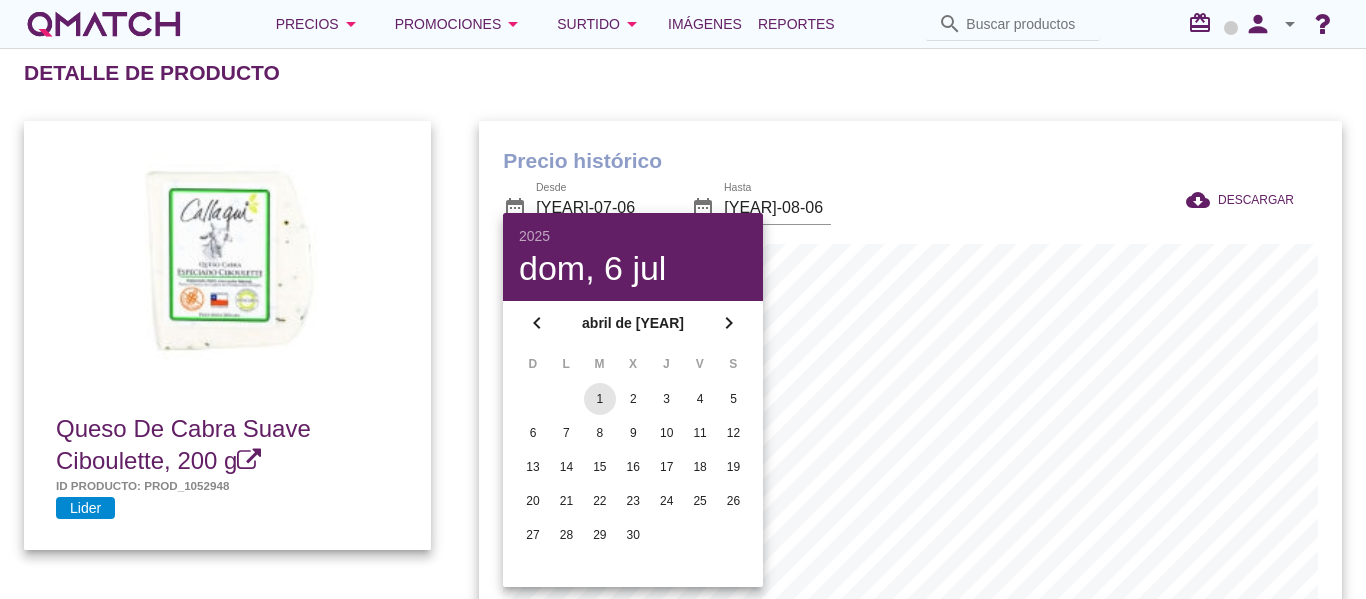 click on "1" at bounding box center [600, 399] 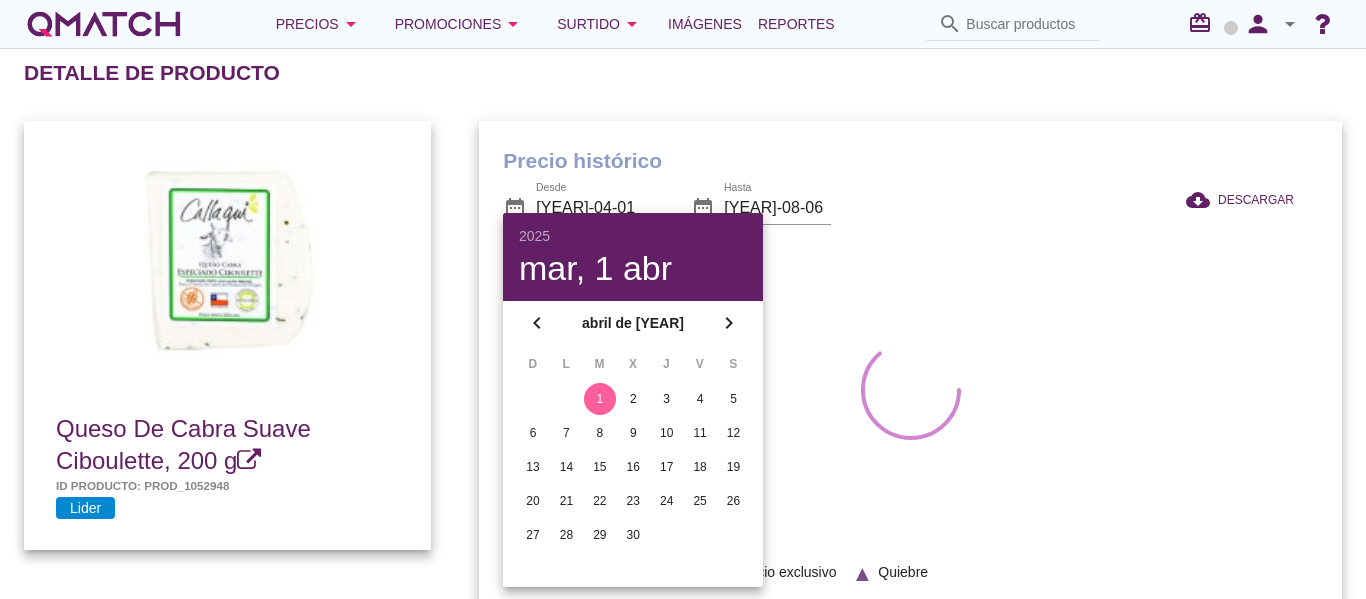 click on "Precio histórico date_range Desde 2025-04-01 date_range Hasta 2025-08-06 cloud_download DESCARGAR lens Normal stop Oferta star Precio exclusivo ▲ Quiebre" at bounding box center (910, 377) 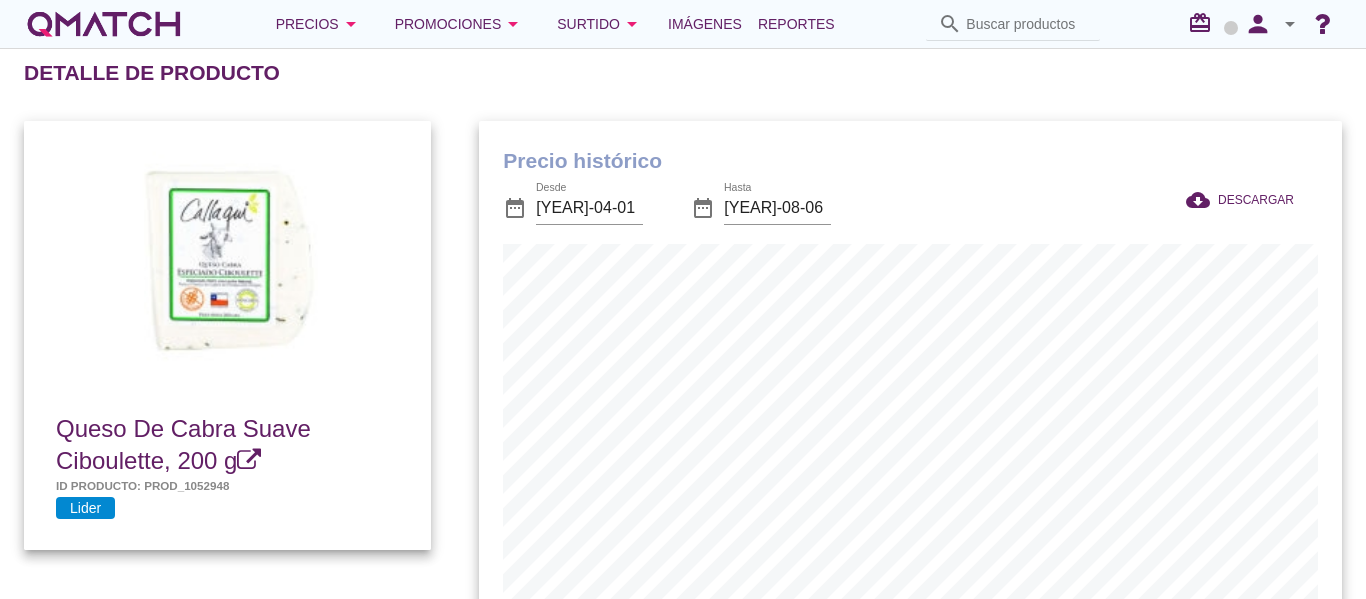 scroll, scrollTop: 999343, scrollLeft: 999137, axis: both 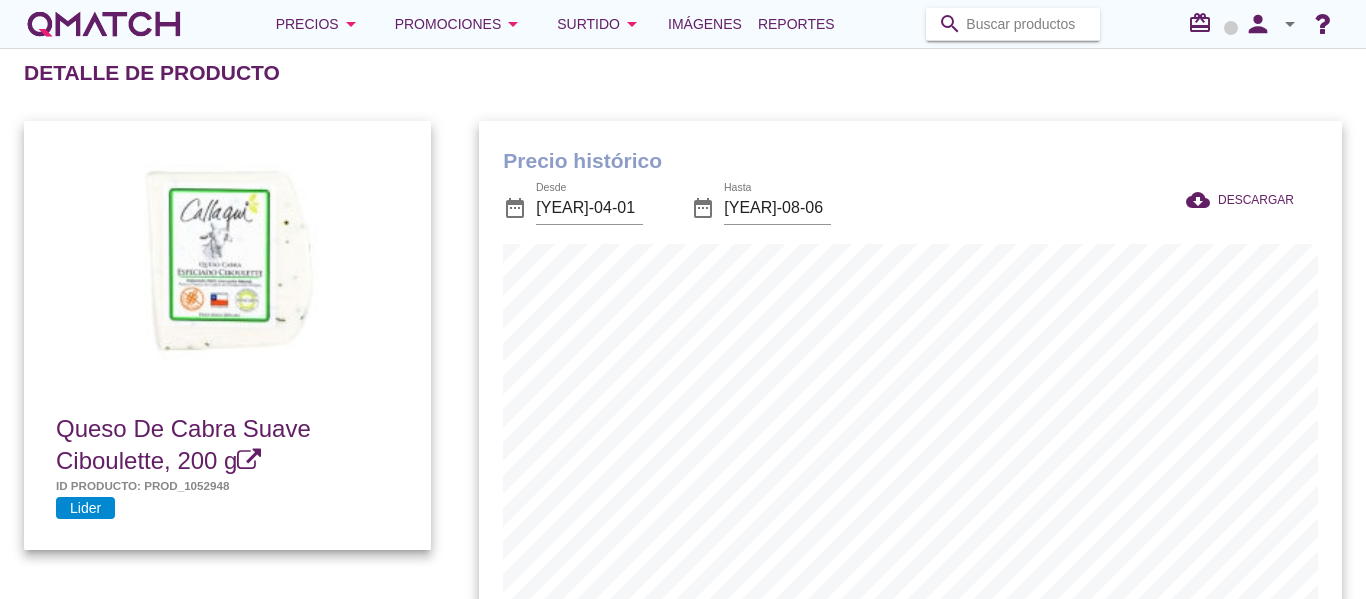 paste on "7802910150607" 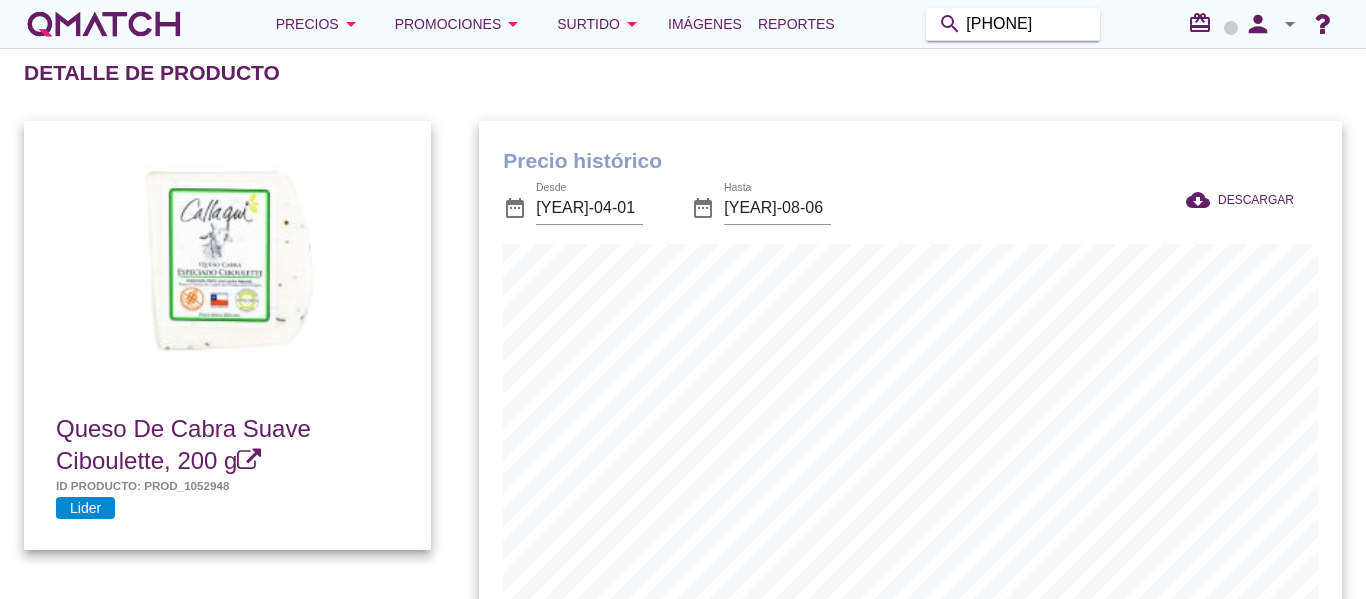 type on "7802910150607" 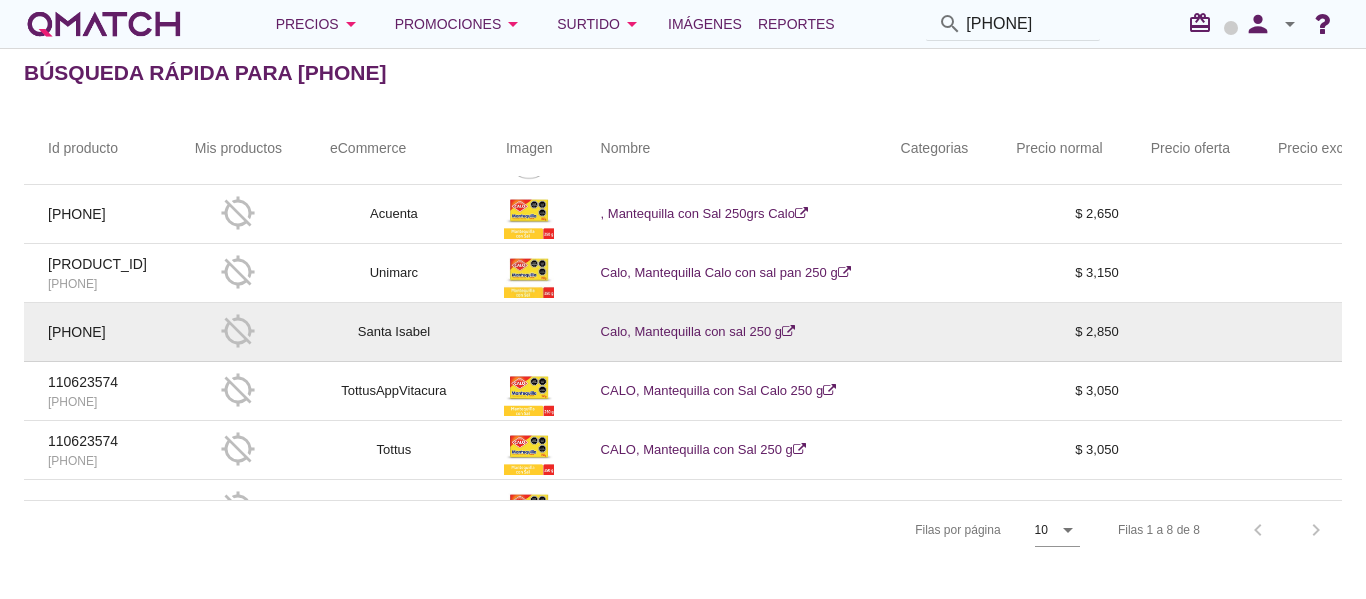 scroll, scrollTop: 165, scrollLeft: 0, axis: vertical 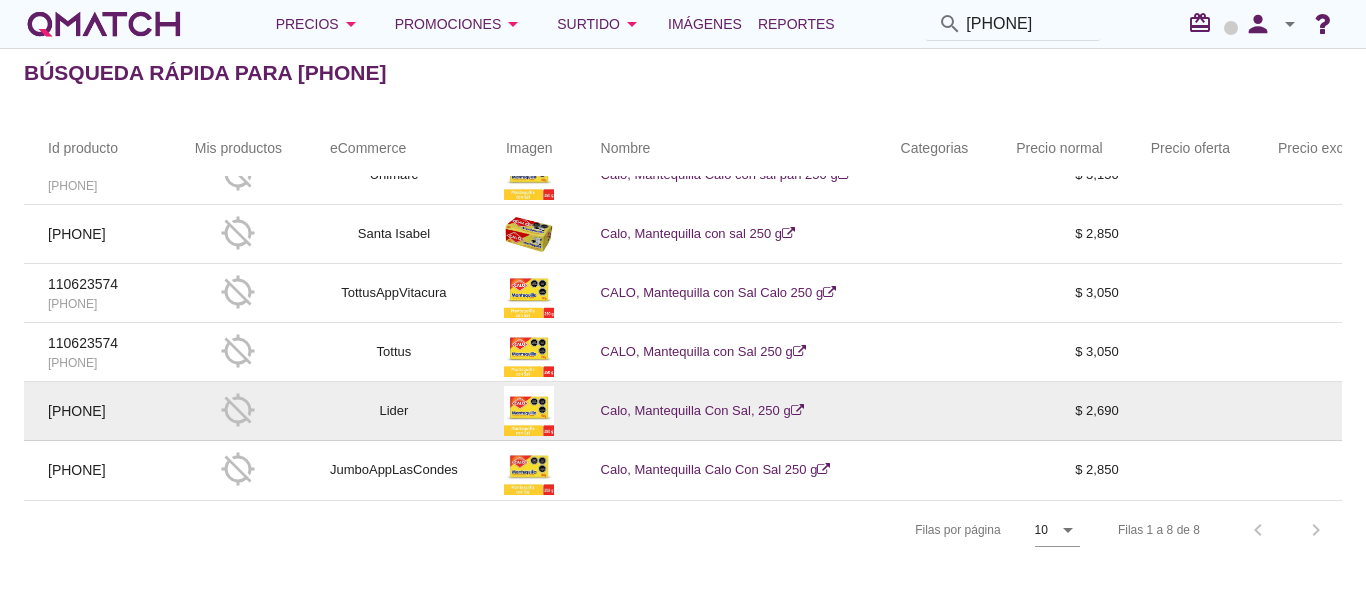 click at bounding box center (797, 410) 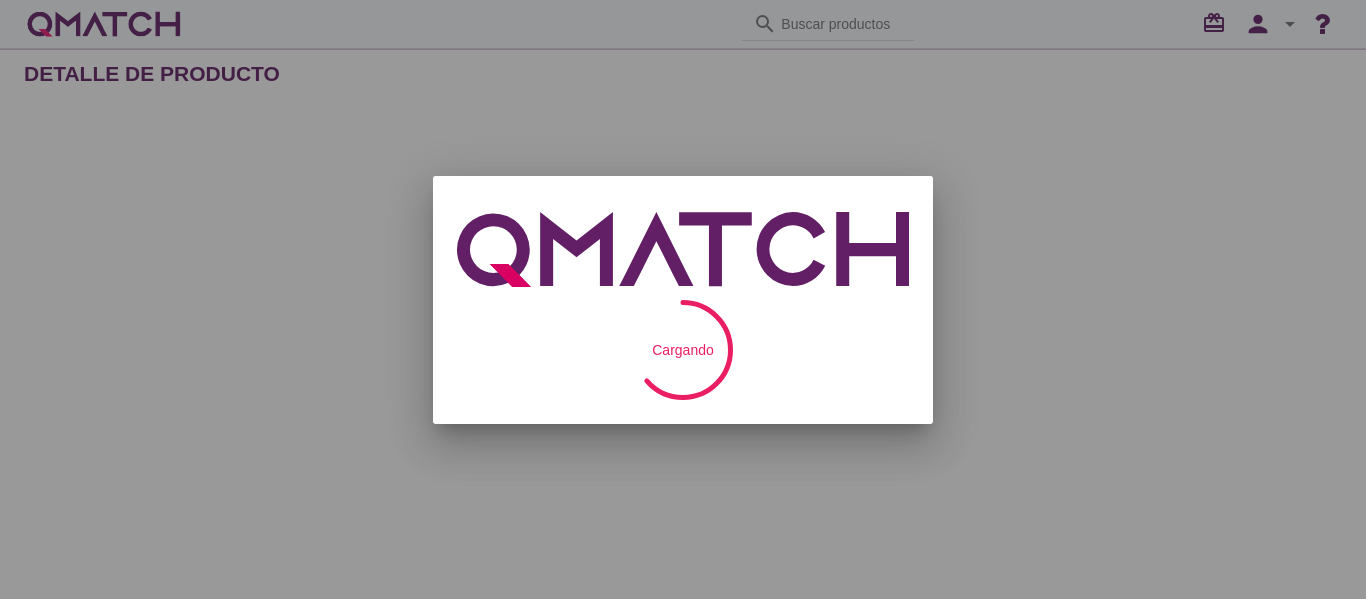scroll, scrollTop: 0, scrollLeft: 0, axis: both 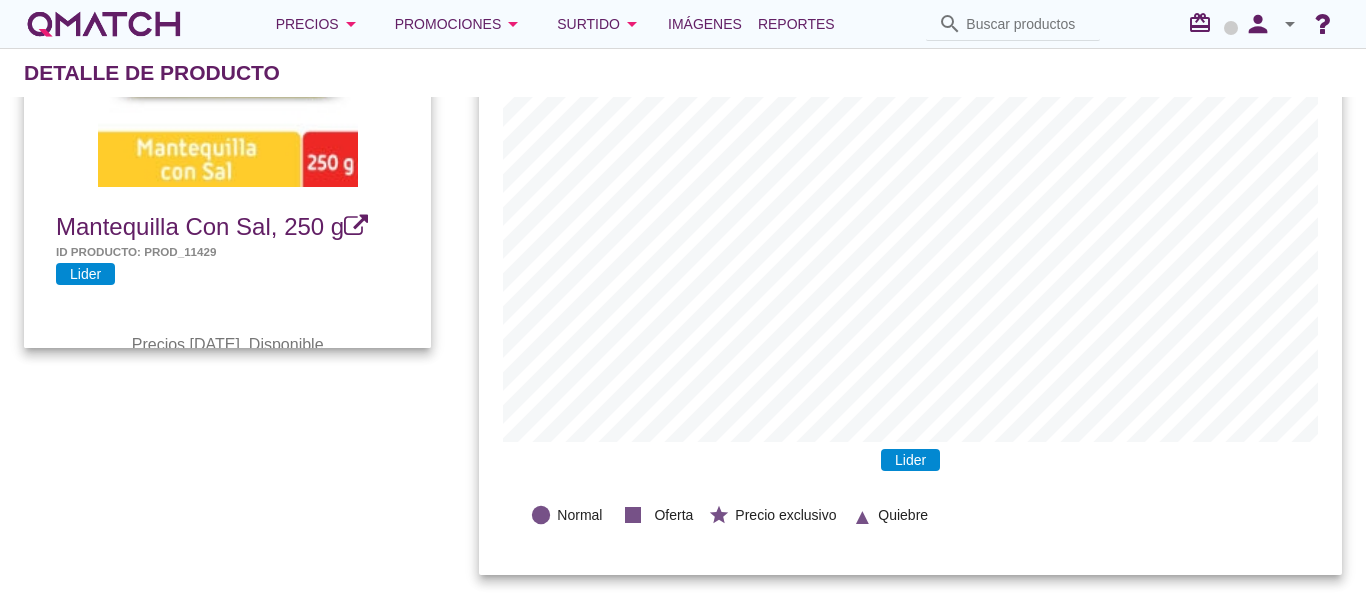 click at bounding box center [1027, 24] 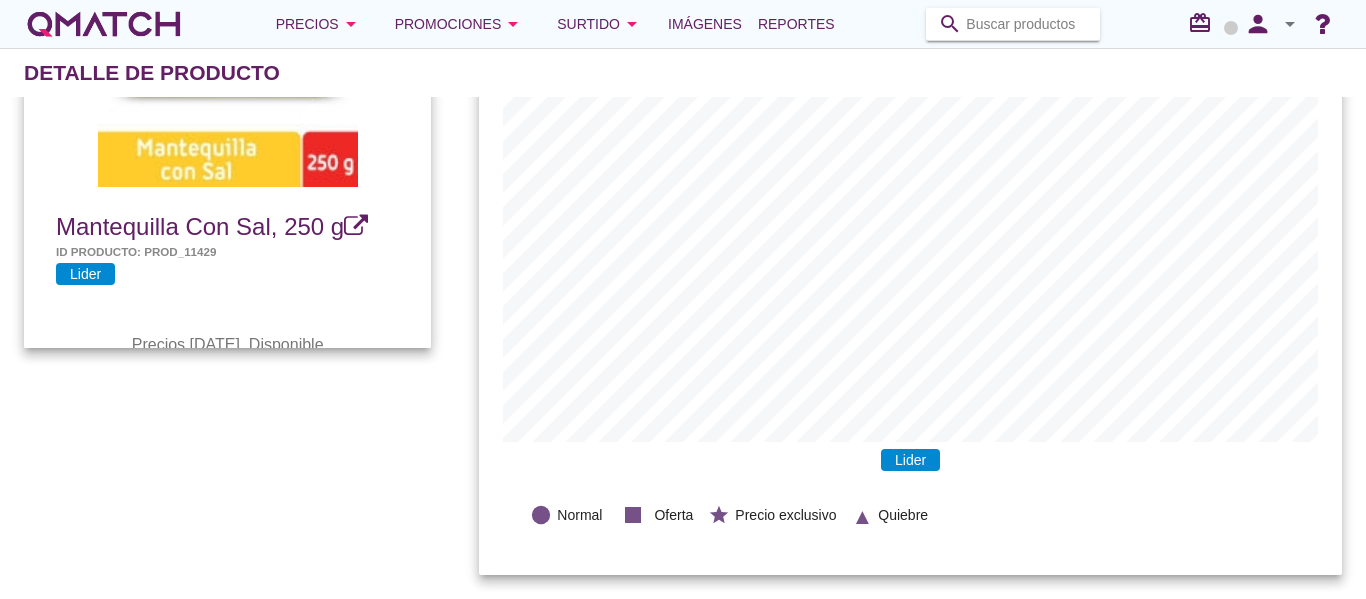 paste on "7802920001326" 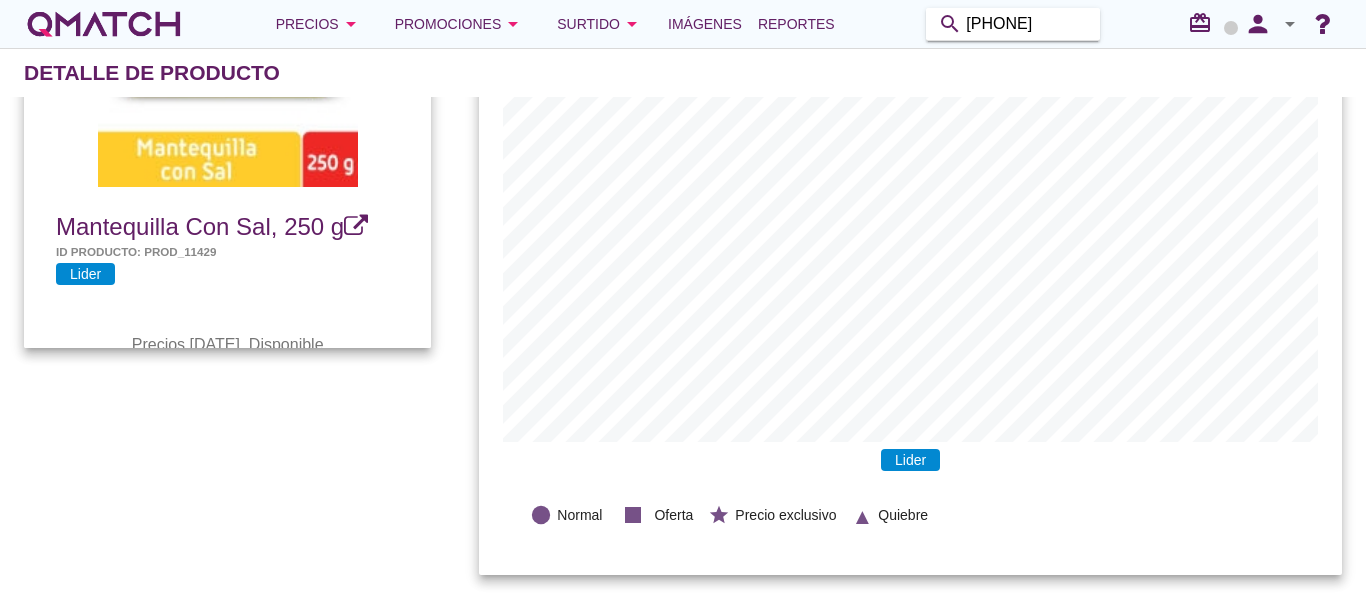 type on "7802920001326" 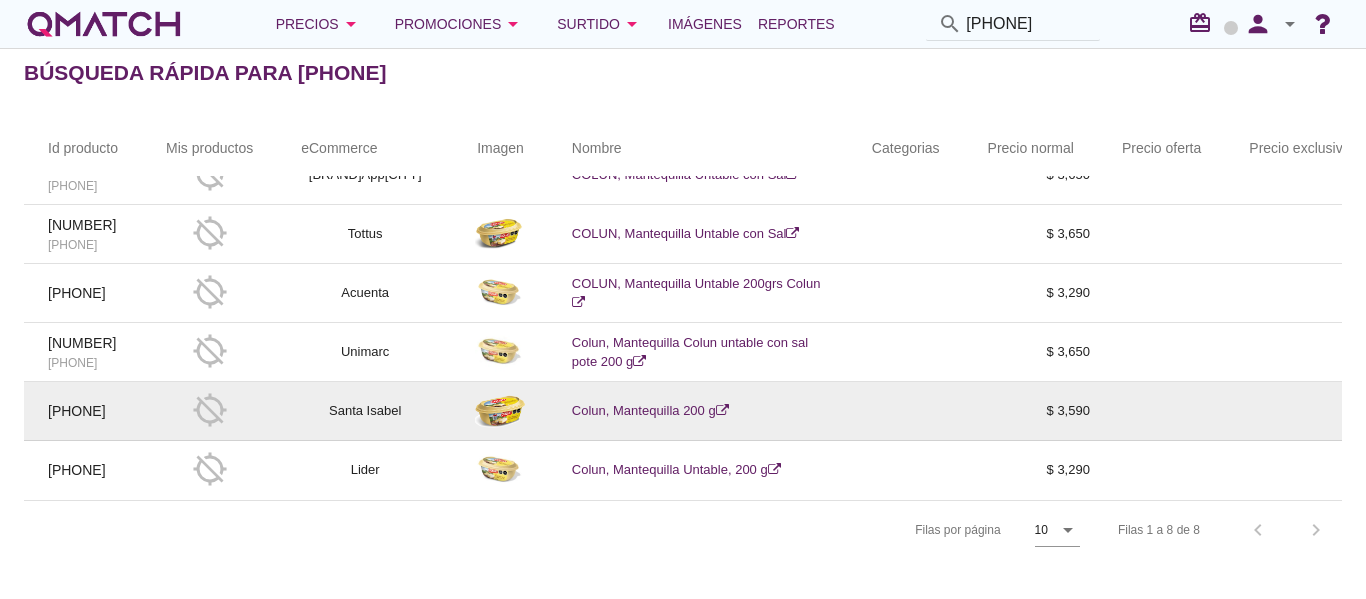 scroll, scrollTop: 165, scrollLeft: 0, axis: vertical 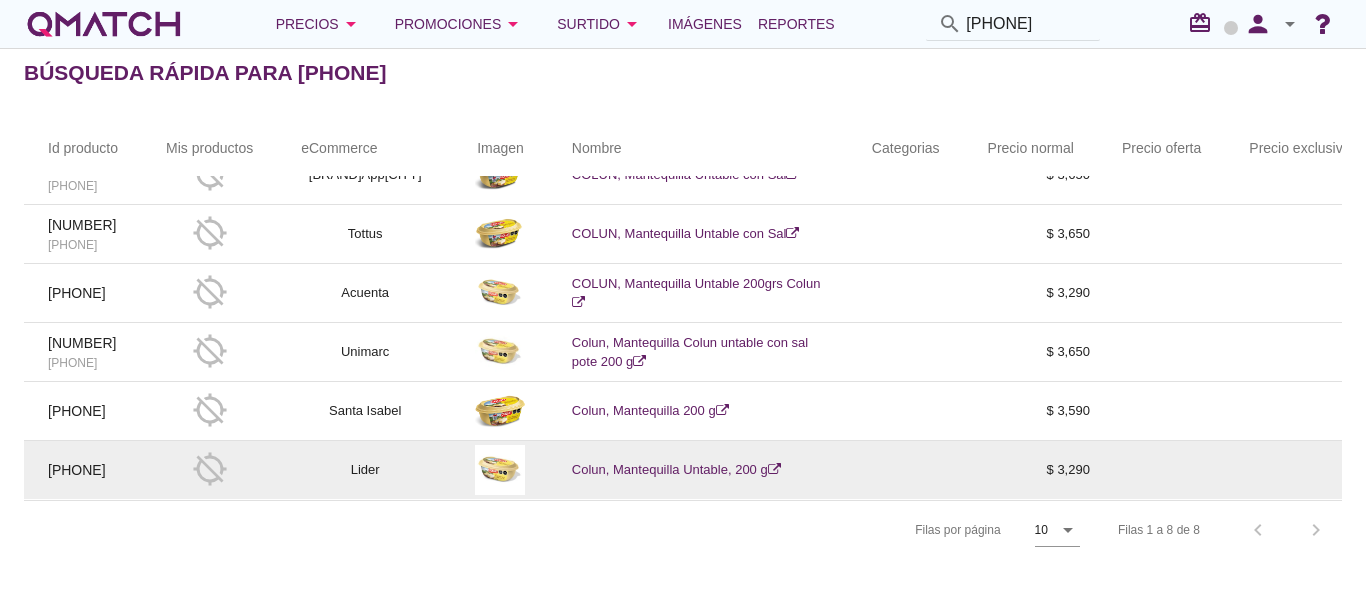 click at bounding box center [774, 469] 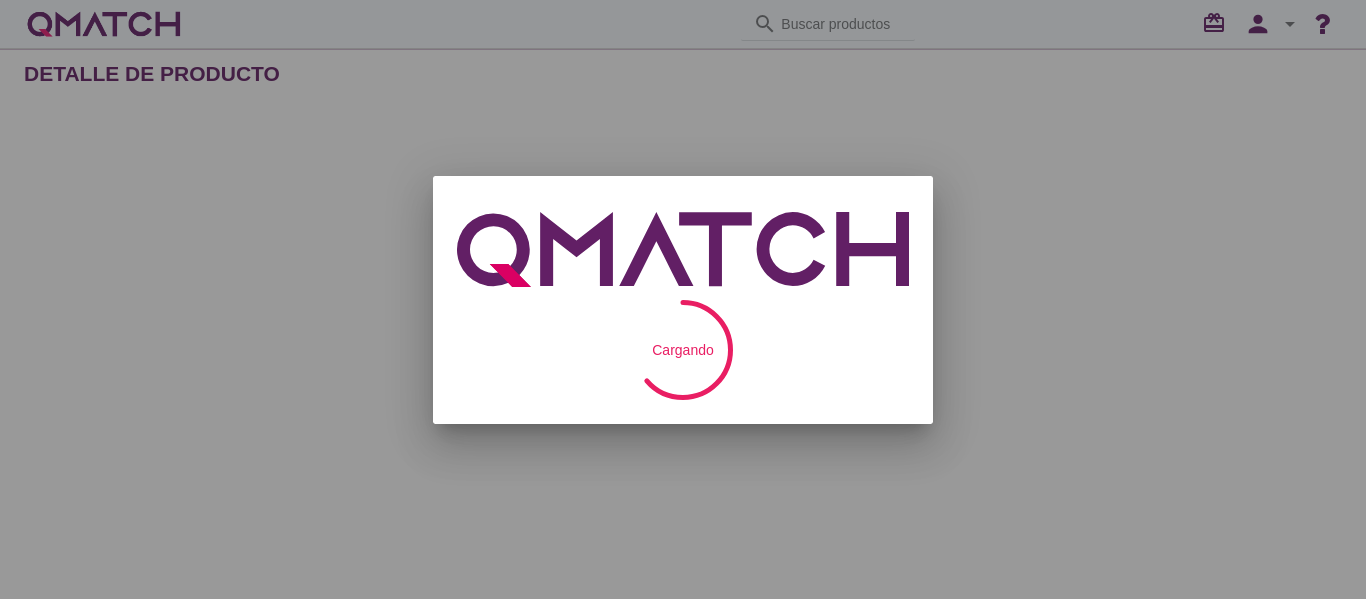 scroll, scrollTop: 0, scrollLeft: 0, axis: both 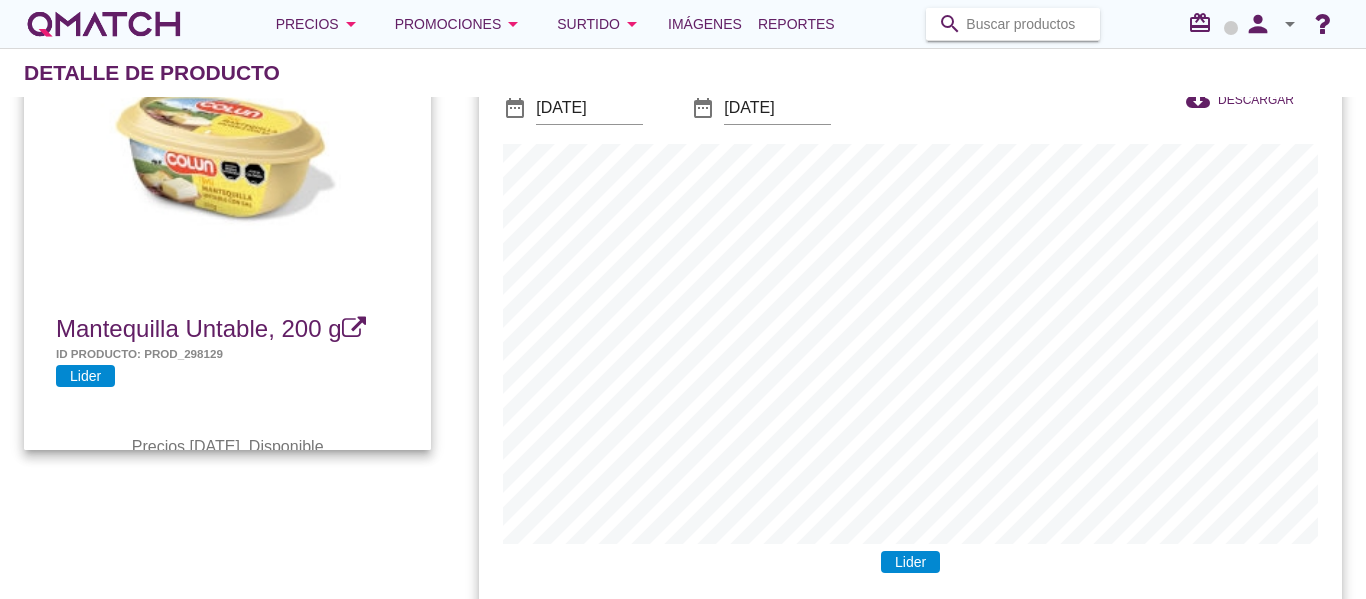 click at bounding box center [1027, 24] 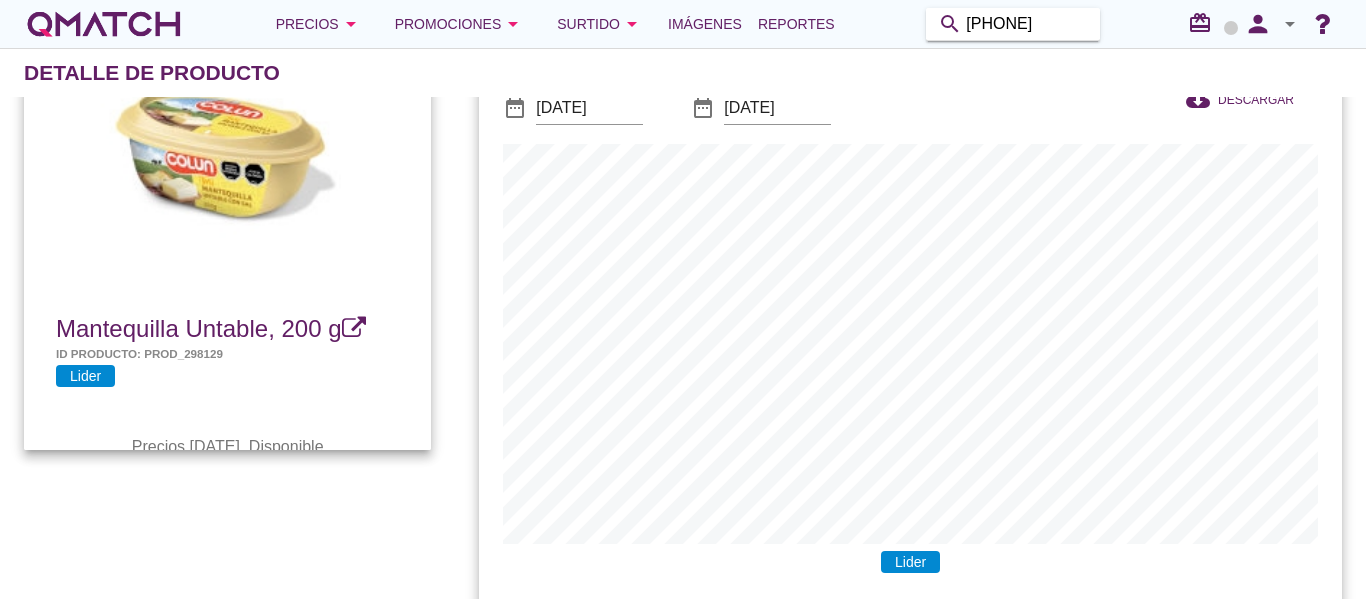 type on "8001230056319" 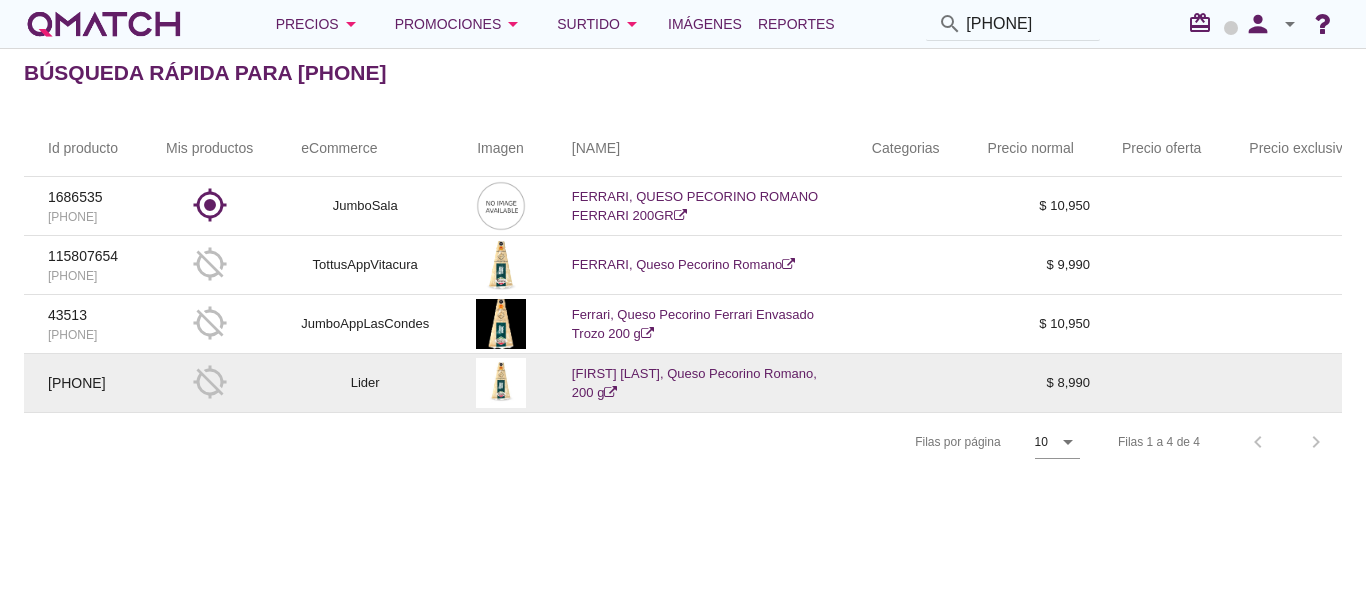 click at bounding box center (610, 392) 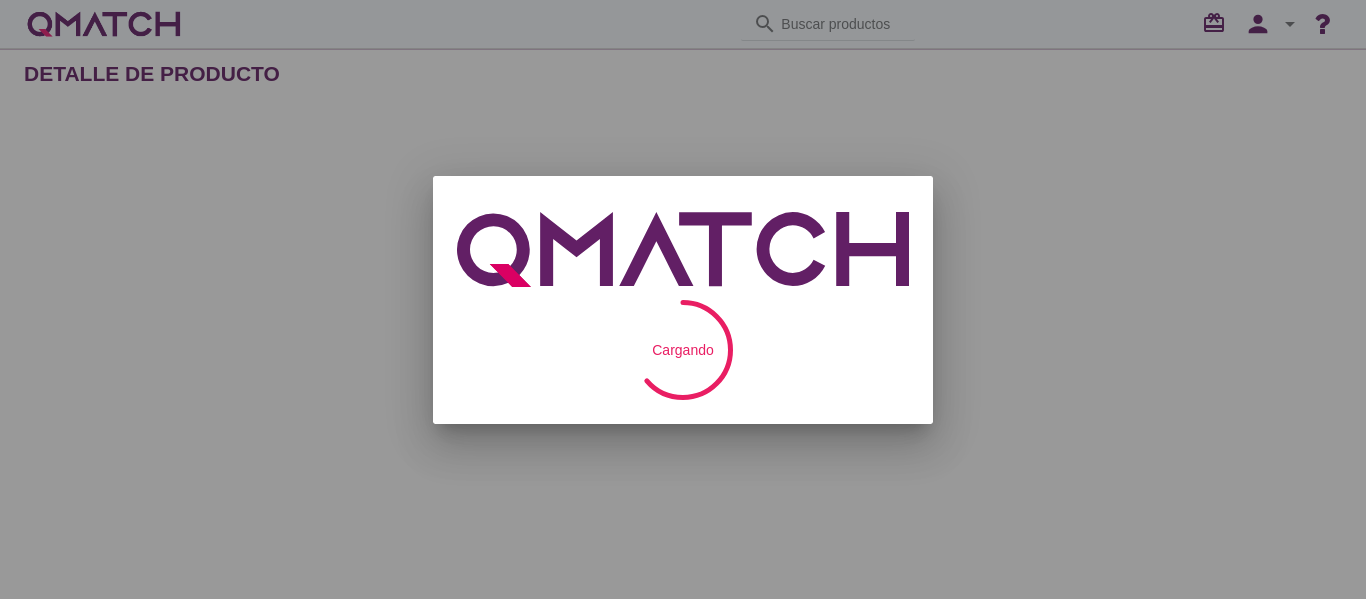 scroll, scrollTop: 0, scrollLeft: 0, axis: both 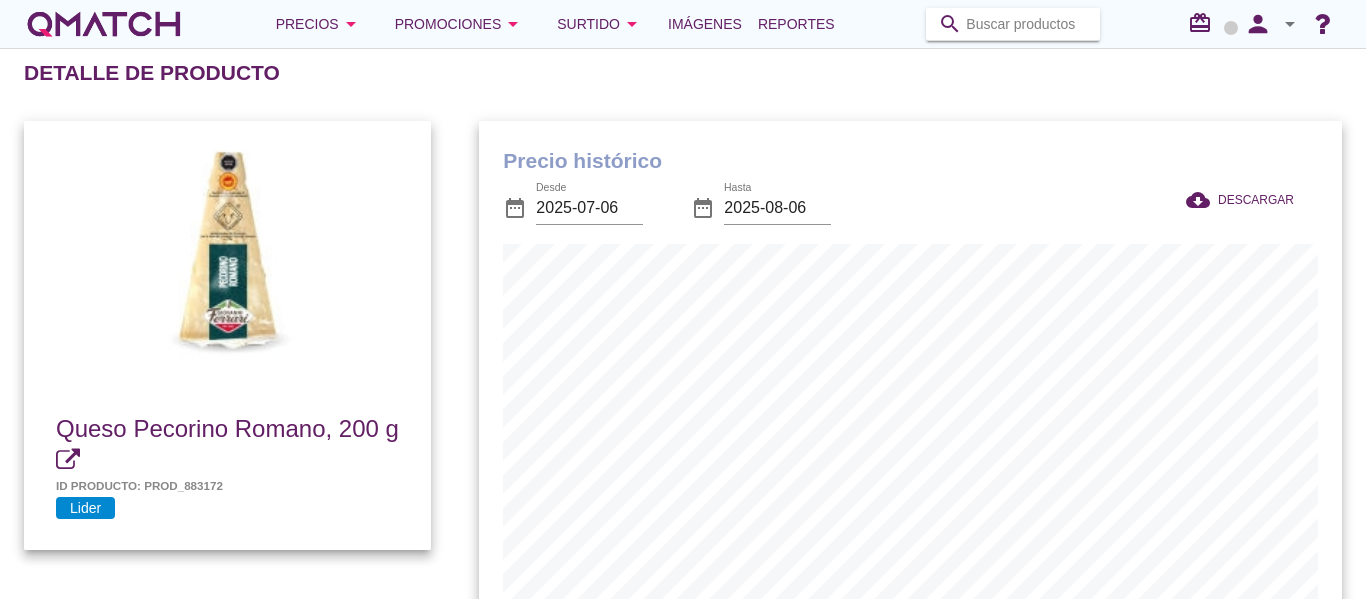 click at bounding box center (1027, 24) 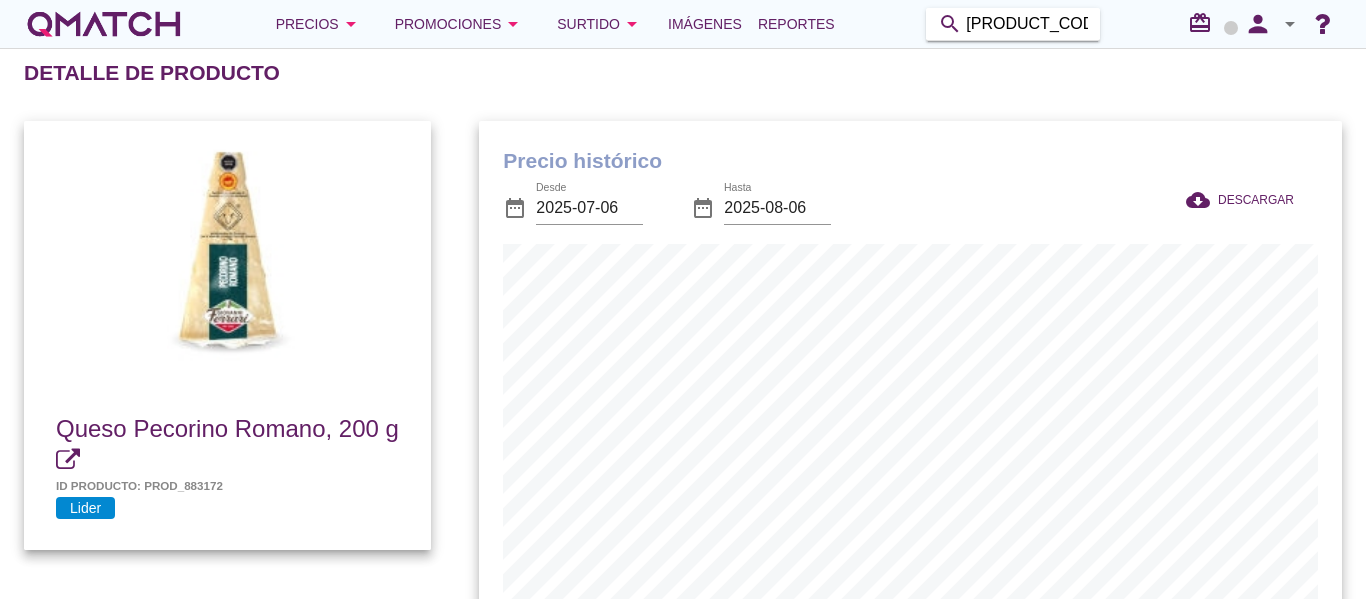 type on "[PRODUCT_CODE]" 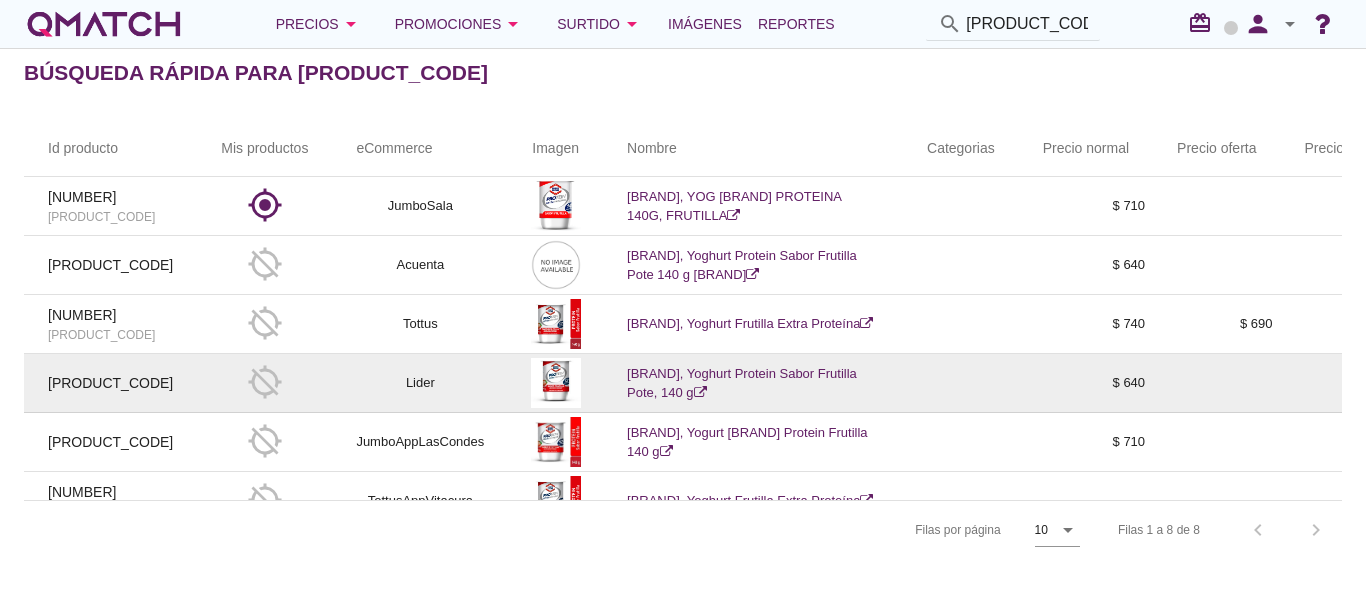 click at bounding box center (700, 392) 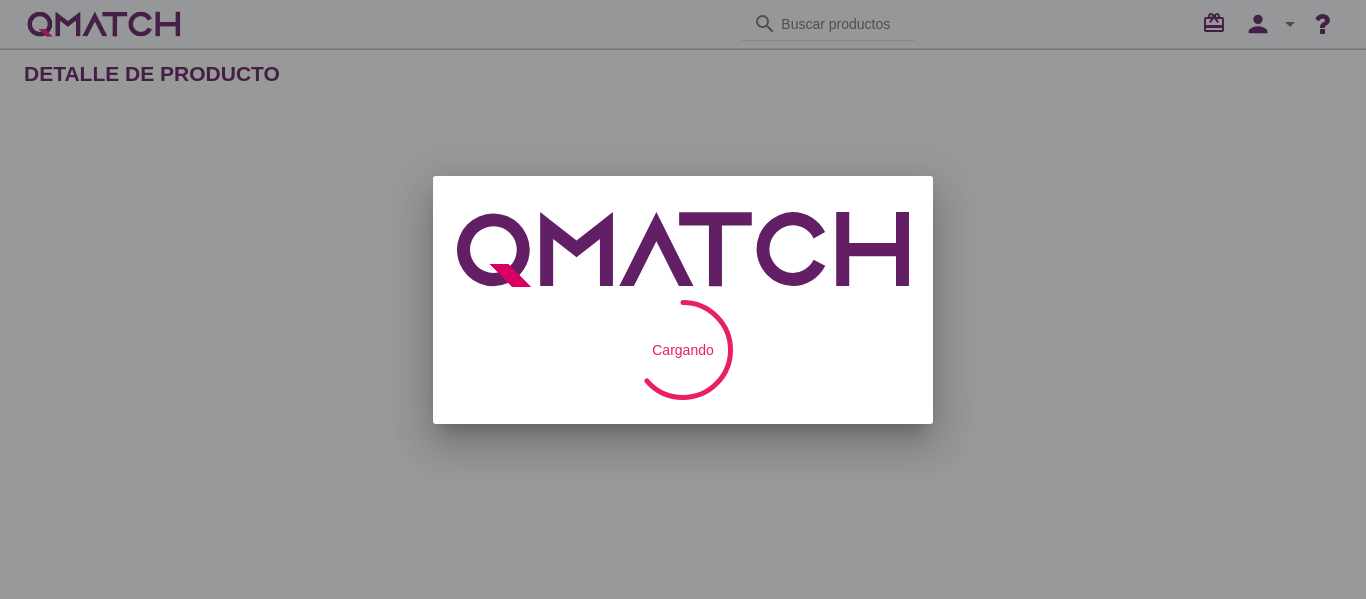 scroll, scrollTop: 0, scrollLeft: 0, axis: both 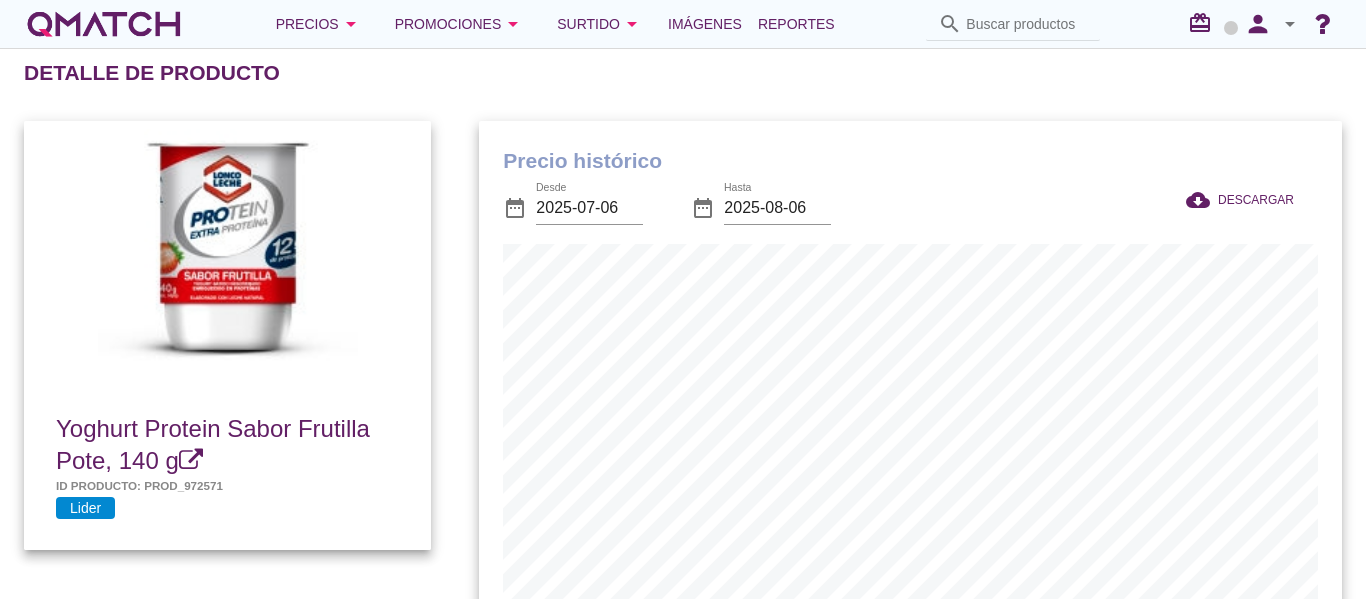 click at bounding box center (1027, 24) 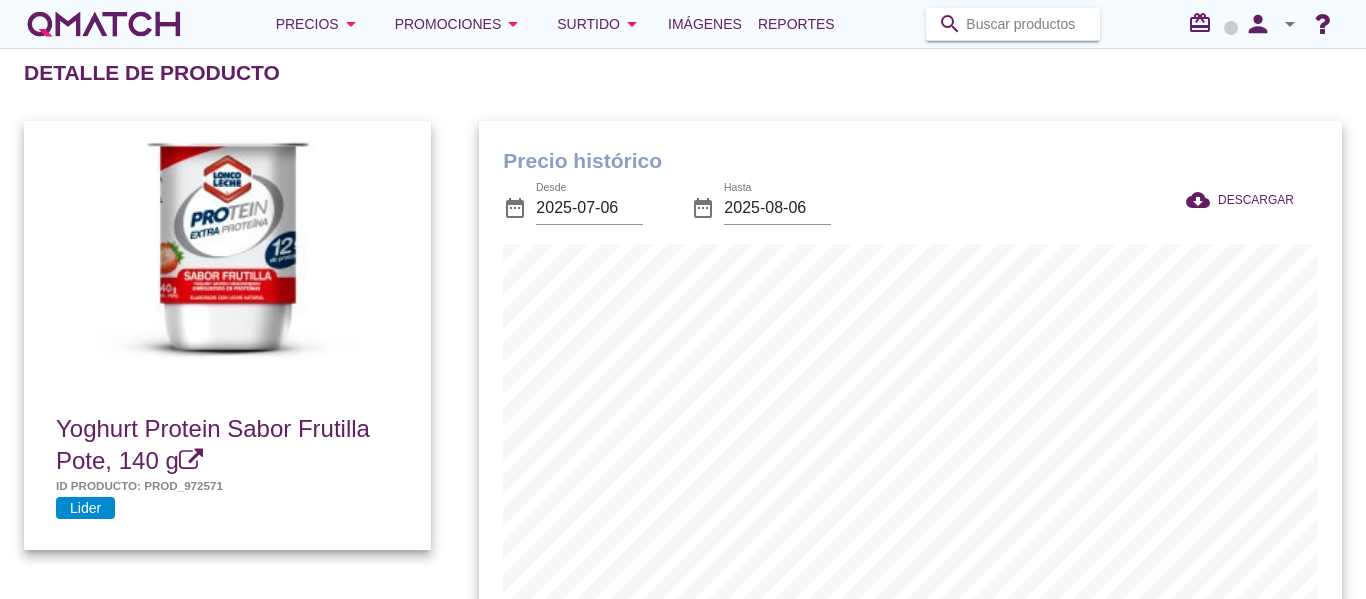 paste on "7802920000954" 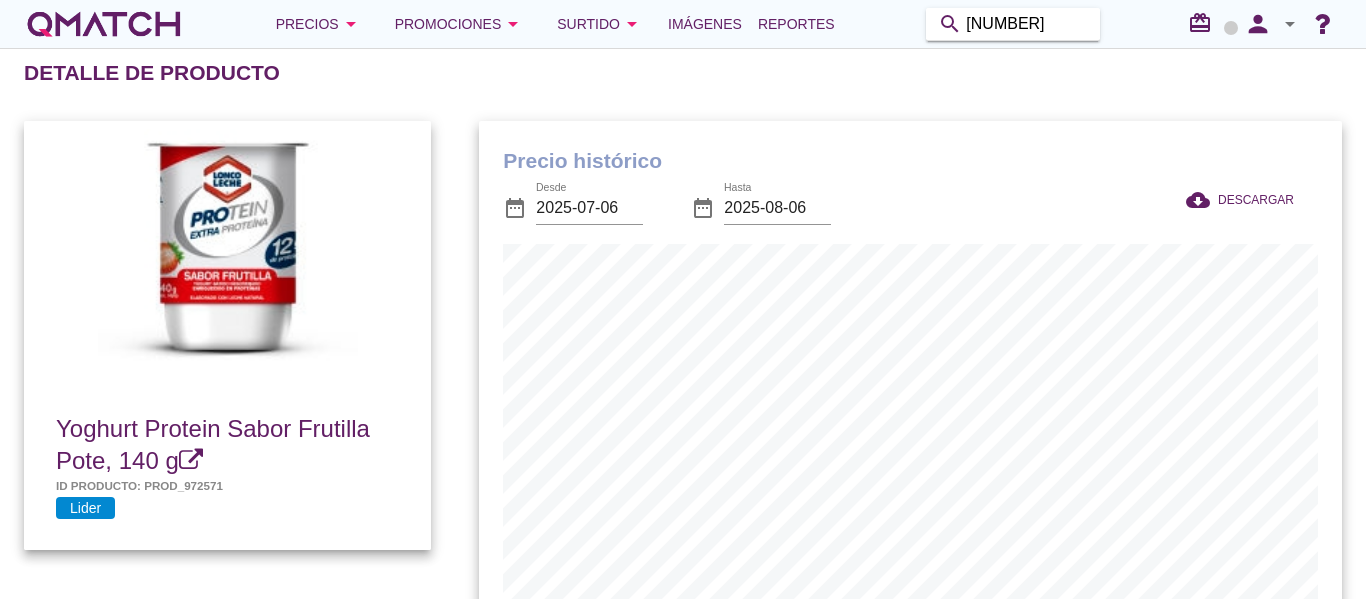 type on "7802920000954" 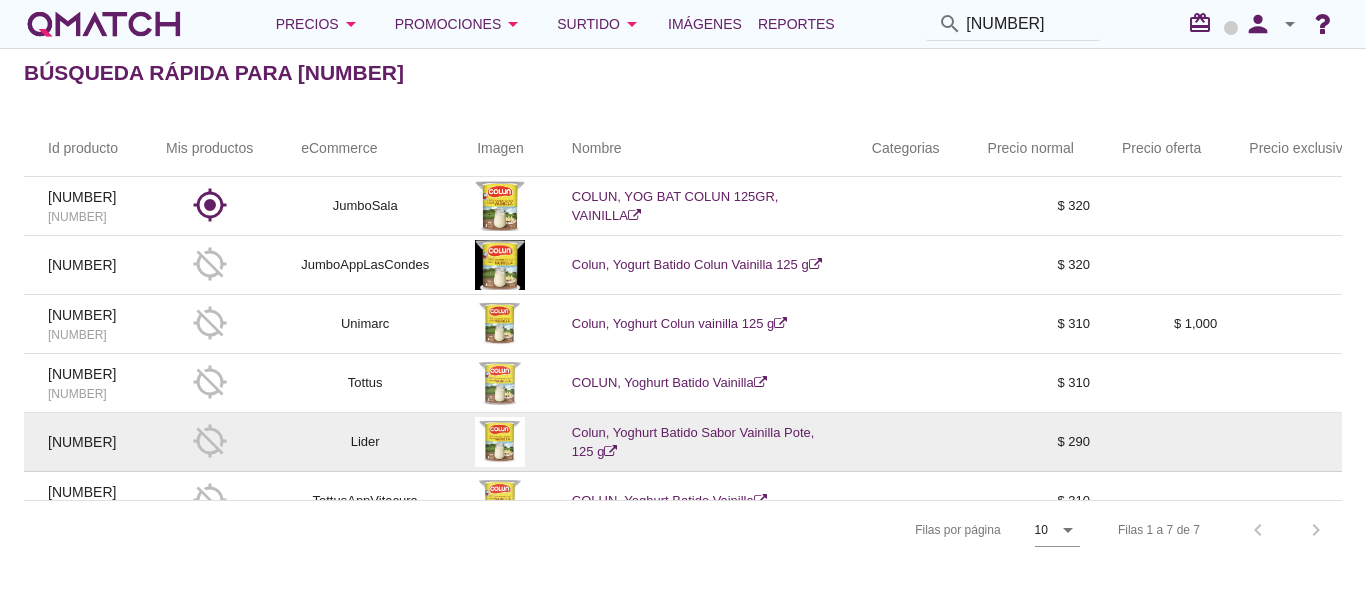 click at bounding box center (610, 451) 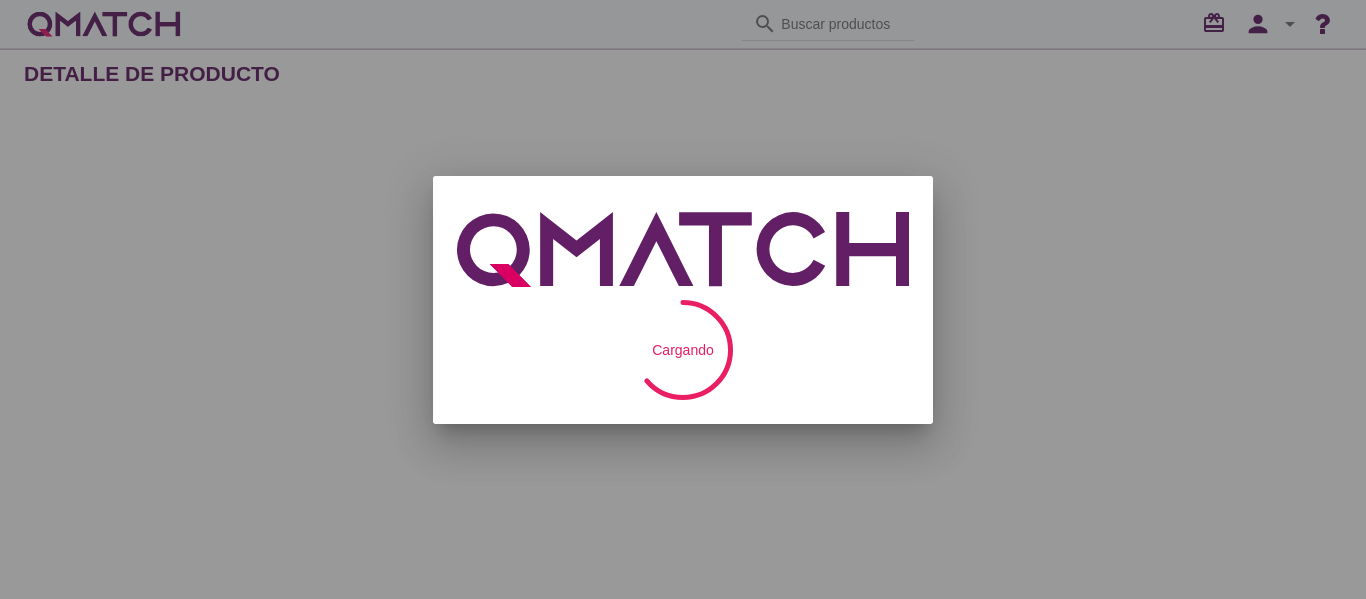scroll, scrollTop: 0, scrollLeft: 0, axis: both 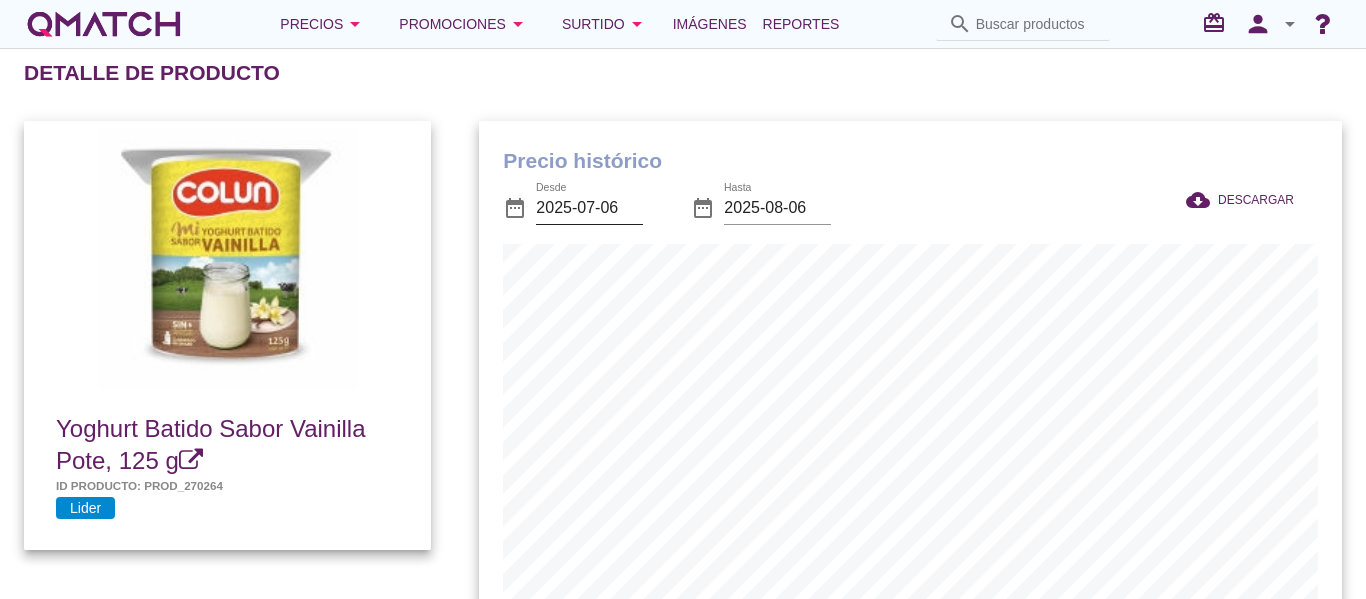 click on "2025-07-06" at bounding box center [589, 208] 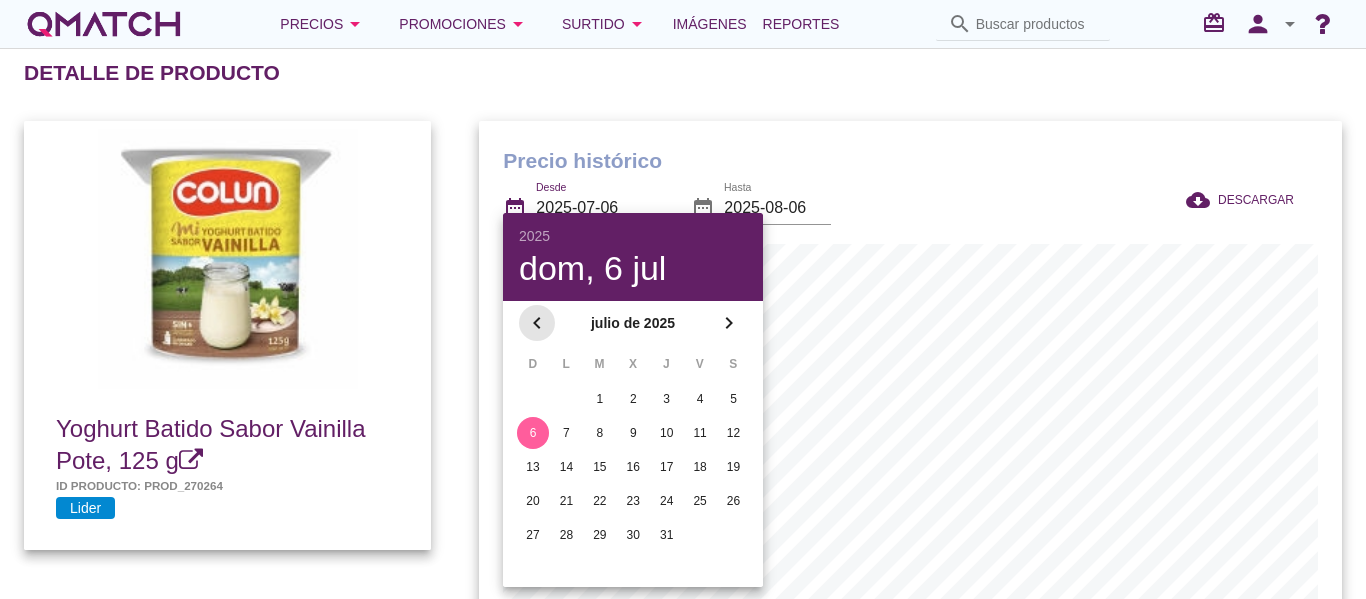 click on "chevron_left" at bounding box center [537, 323] 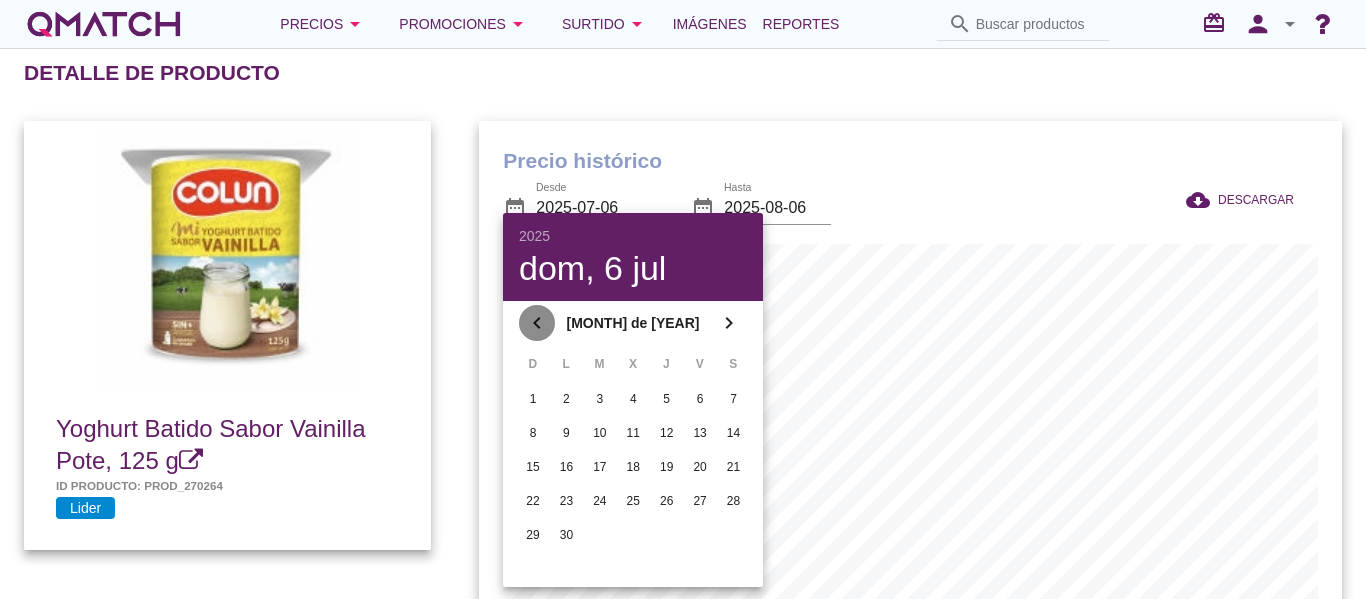 click on "chevron_left" at bounding box center (537, 323) 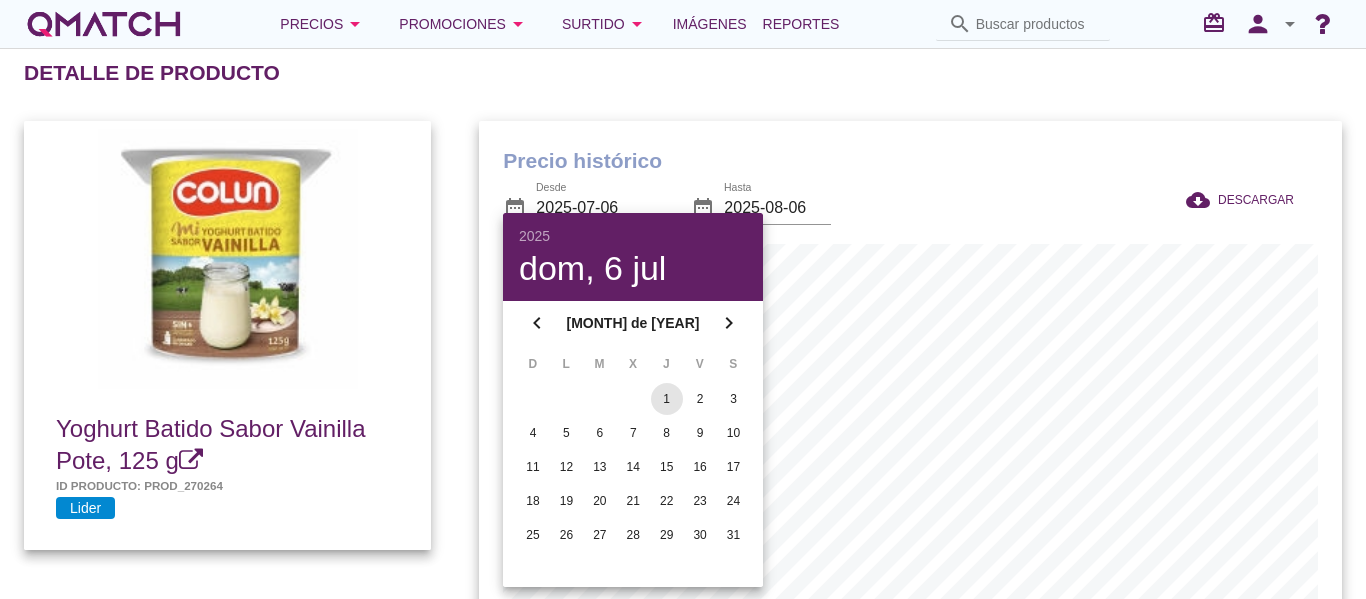 click on "1" at bounding box center (667, 399) 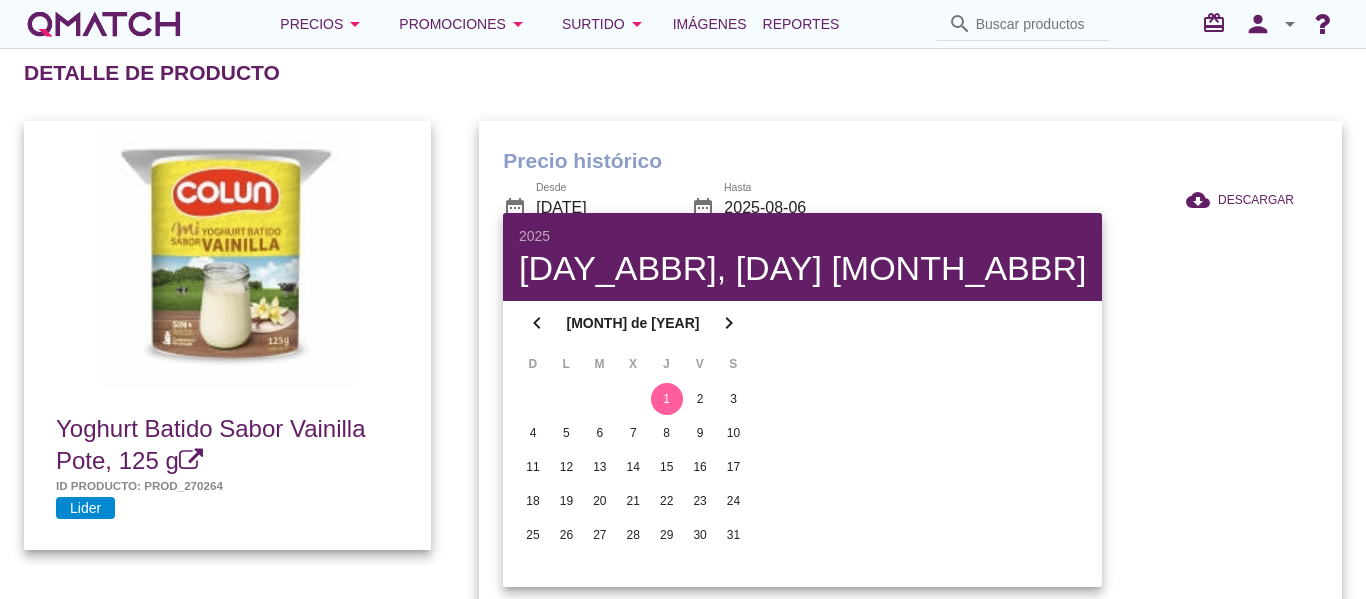 click on "date_range Desde 2025-05-01 date_range Hasta 2025-08-06" at bounding box center (749, 210) 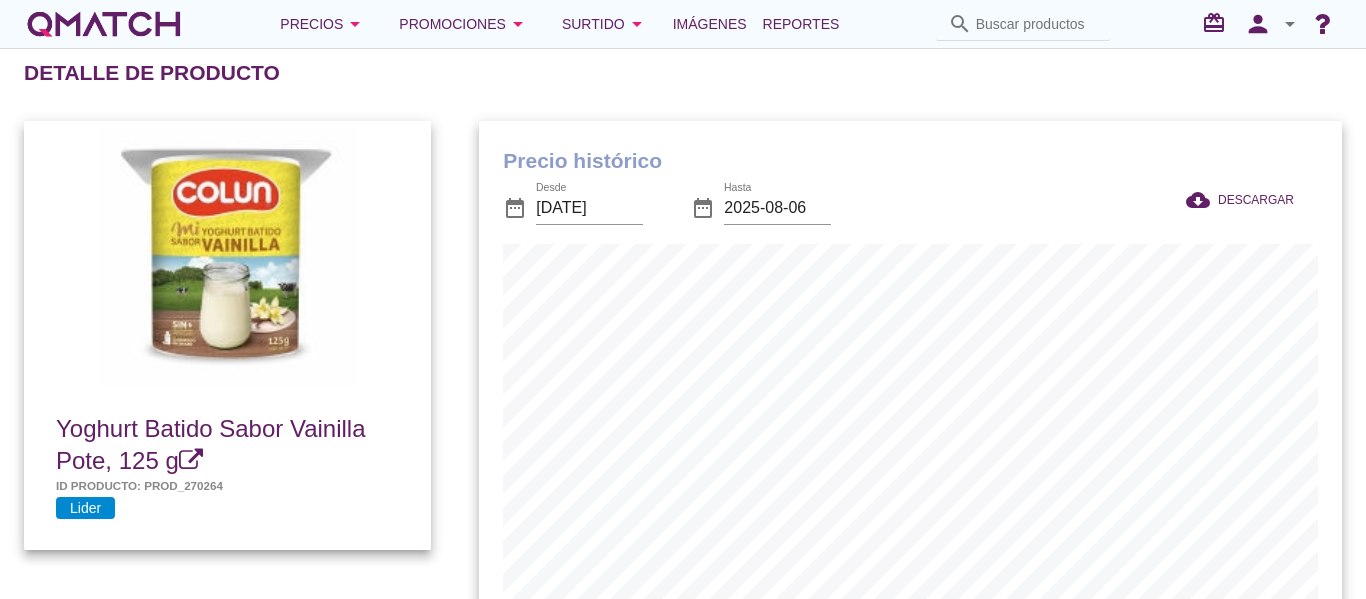 scroll, scrollTop: 999343, scrollLeft: 999137, axis: both 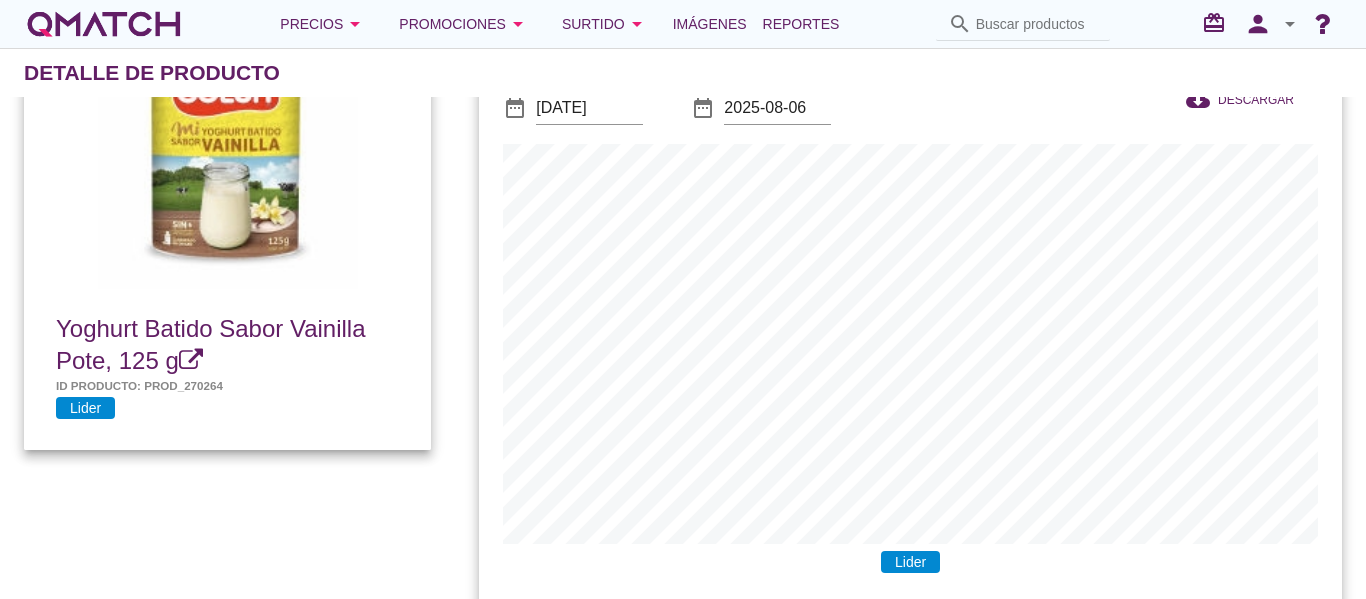 click at bounding box center [1037, 24] 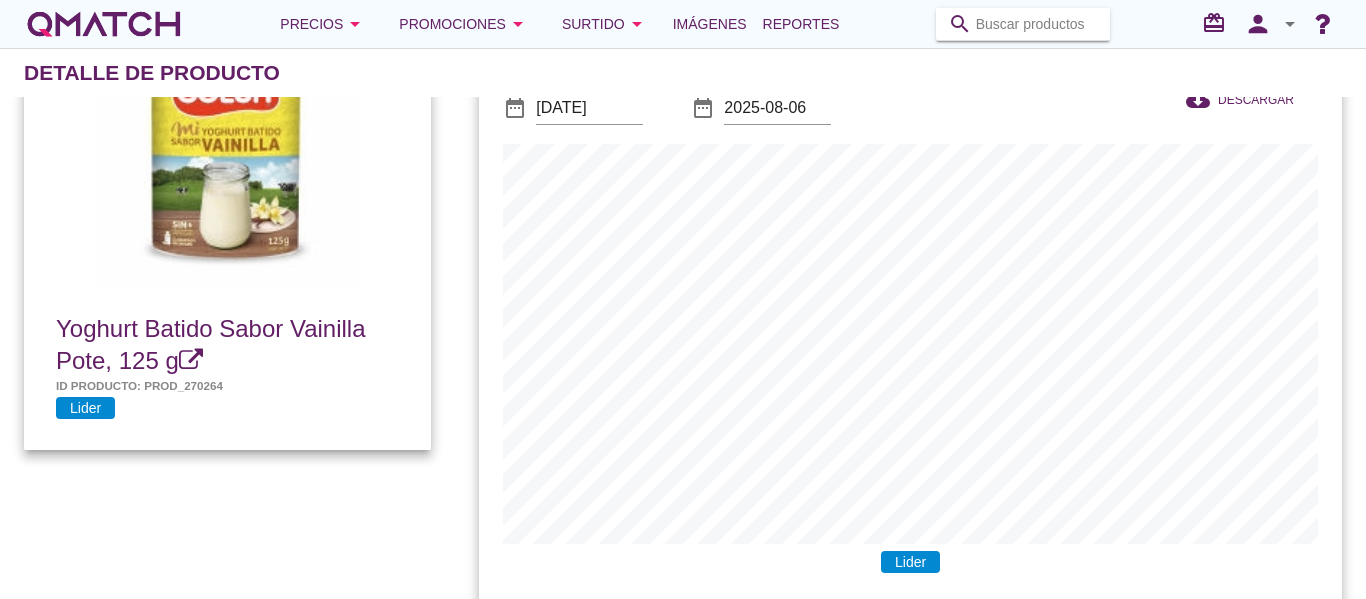 paste on "7802955006556" 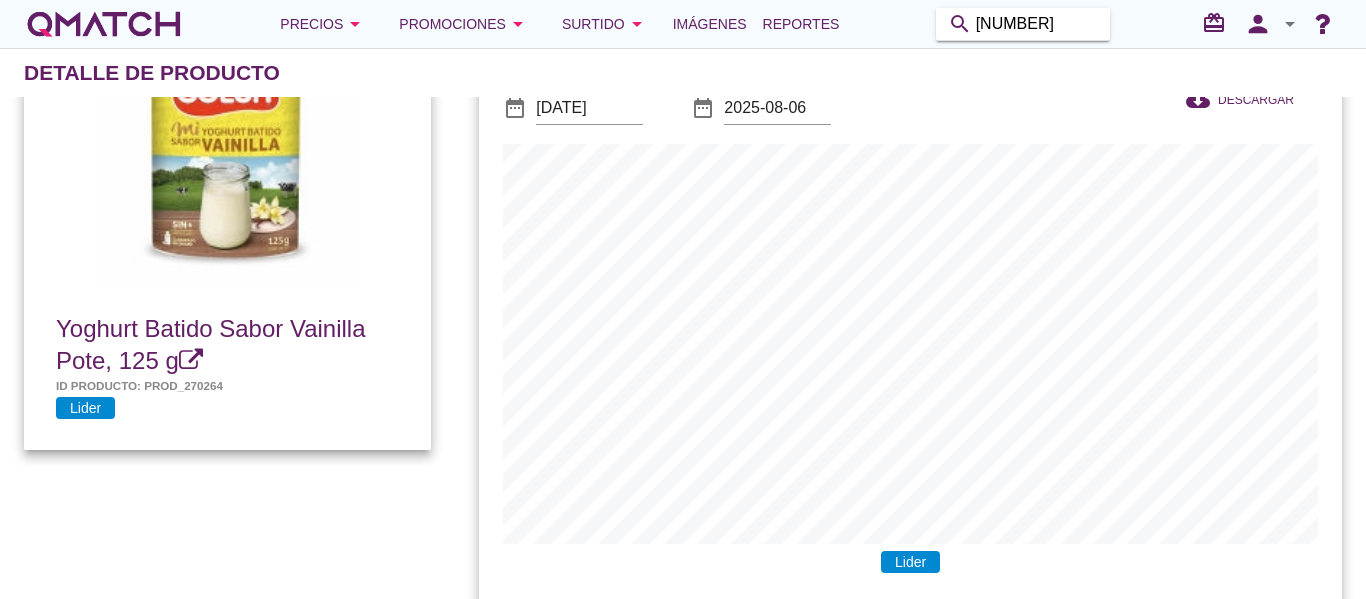 type on "7802955006556" 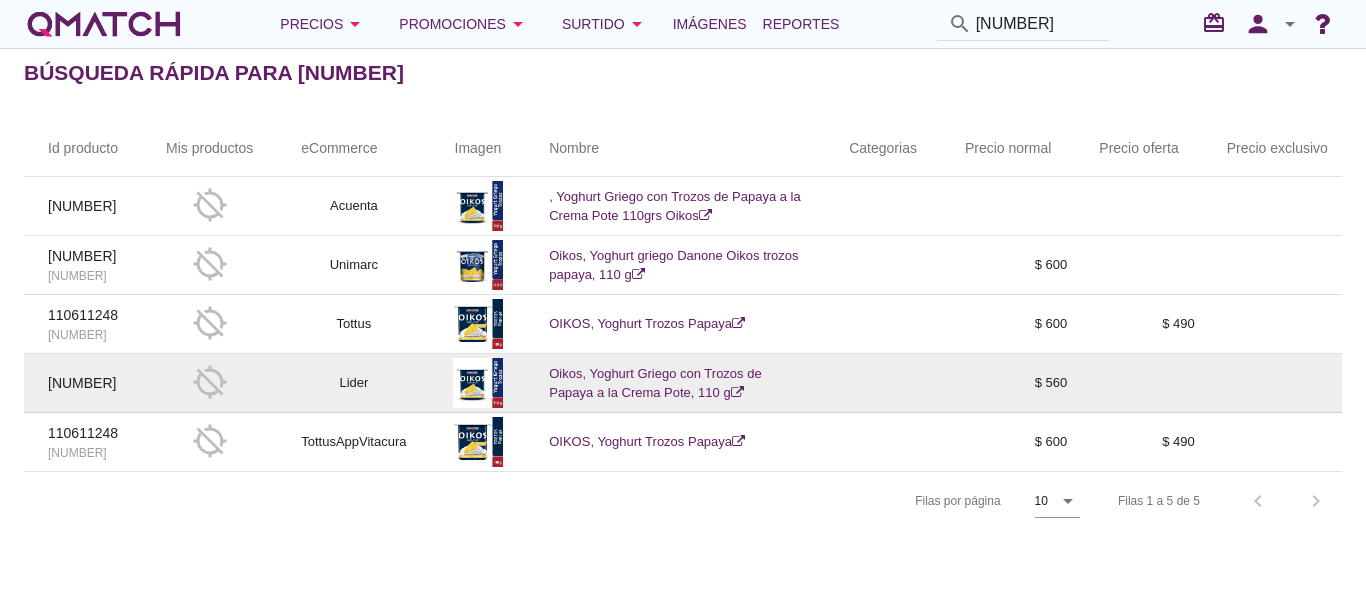 click at bounding box center (737, 392) 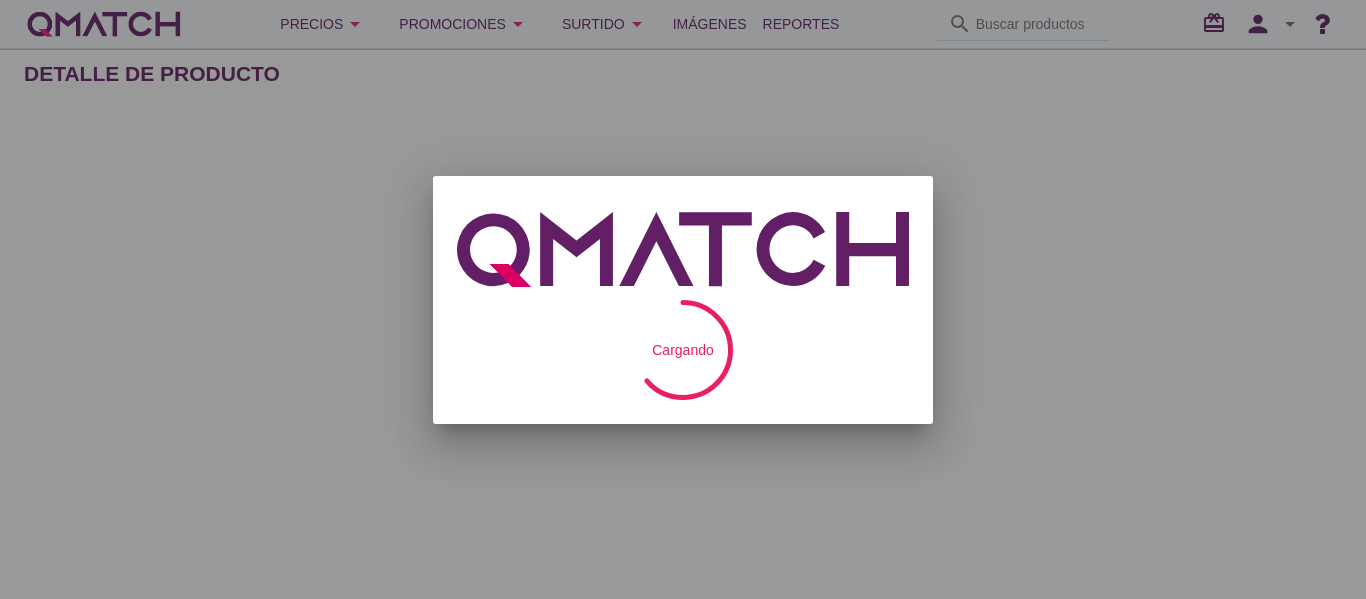 scroll, scrollTop: 0, scrollLeft: 0, axis: both 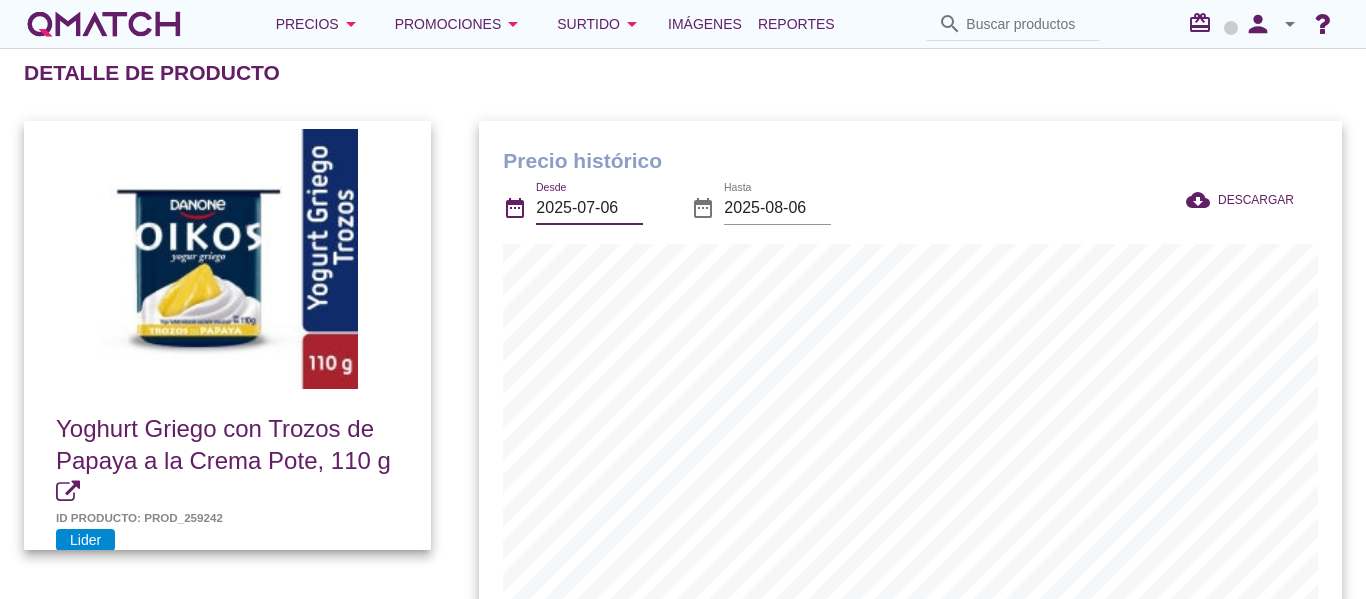 click on "2025-07-06" at bounding box center [589, 208] 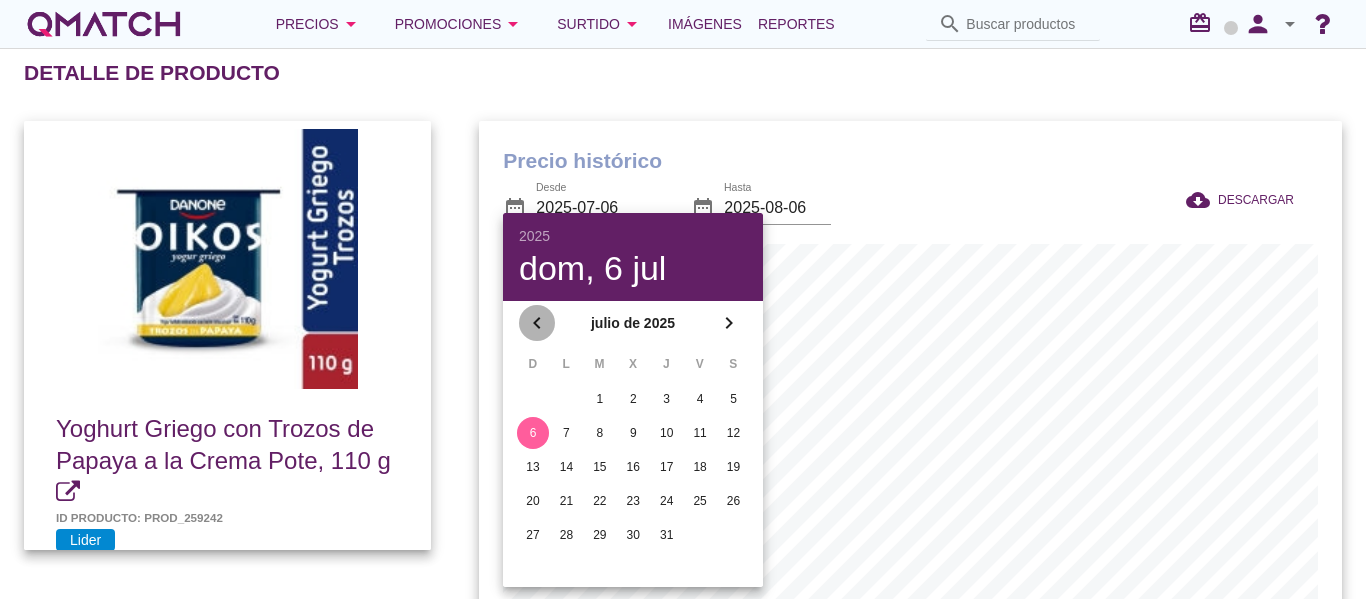 click on "chevron_left" at bounding box center (537, 323) 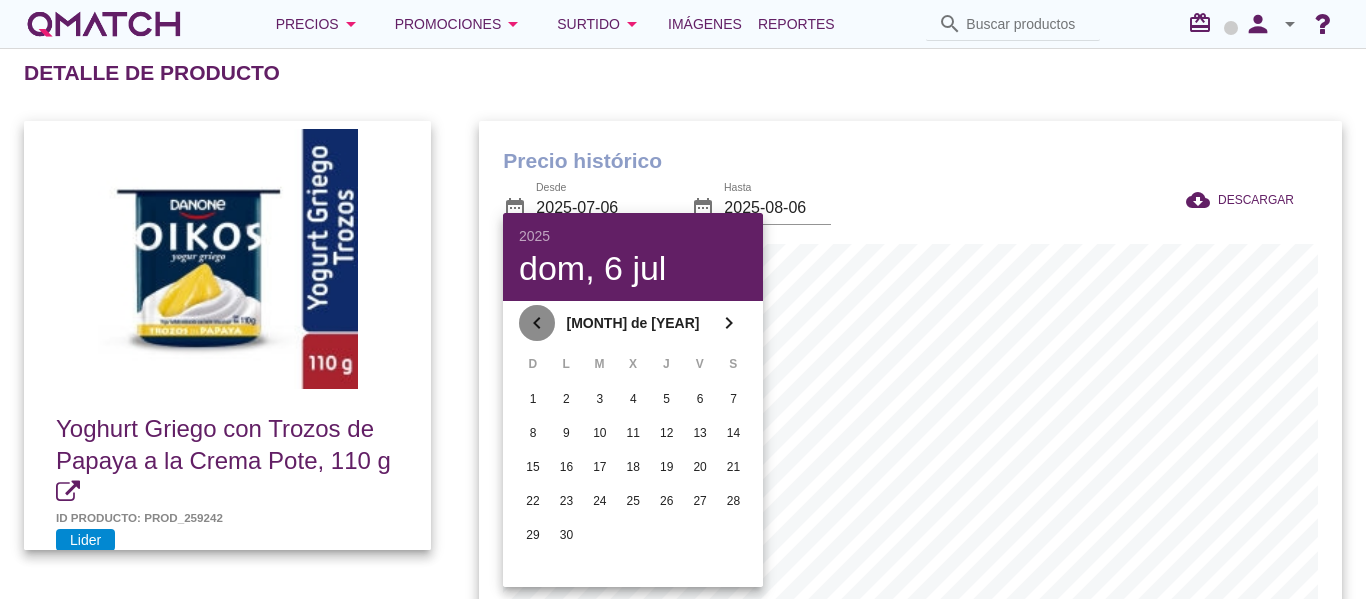 click on "chevron_left" at bounding box center (537, 323) 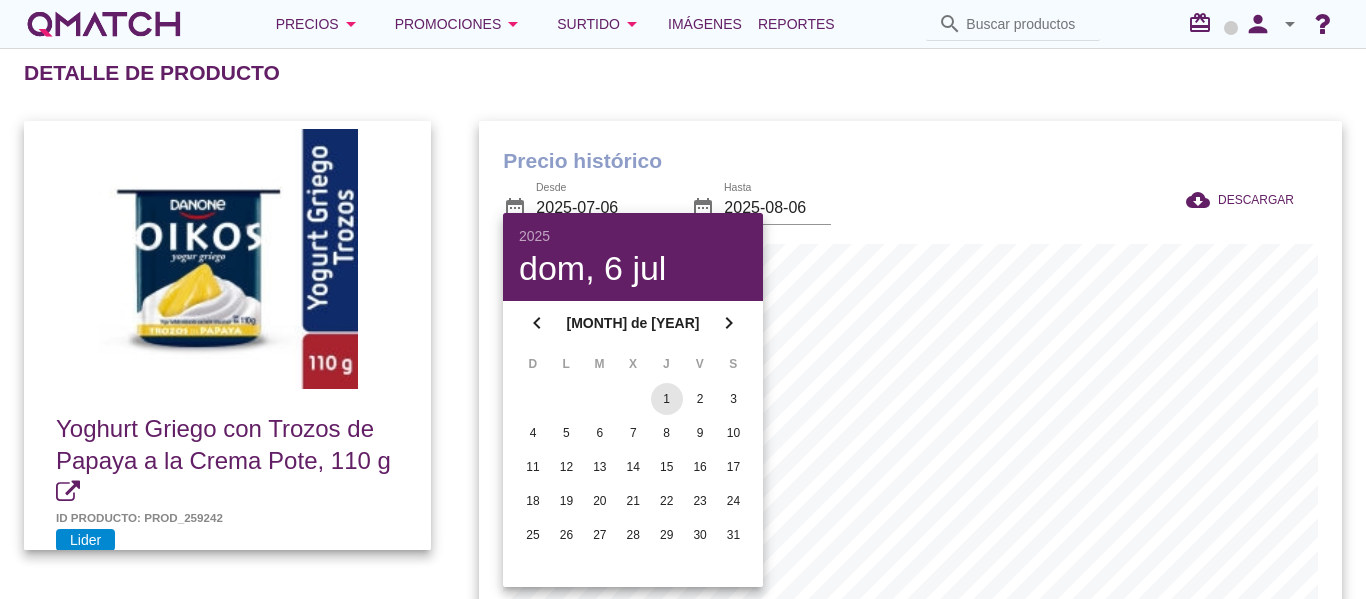 click on "1" at bounding box center (667, 399) 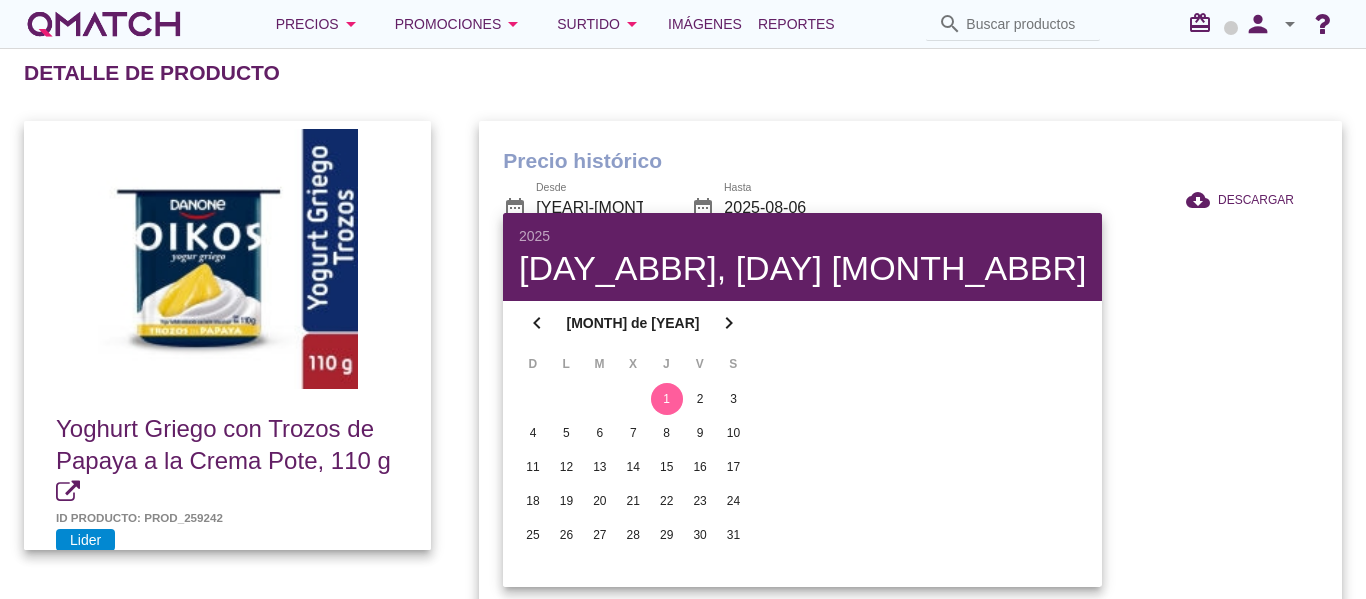 click on "Precio histórico date_range Desde 2025-05-01 date_range Hasta 2025-08-06 cloud_download DESCARGAR lens Normal stop Oferta star Precio exclusivo ▲ Quiebre" at bounding box center (910, 377) 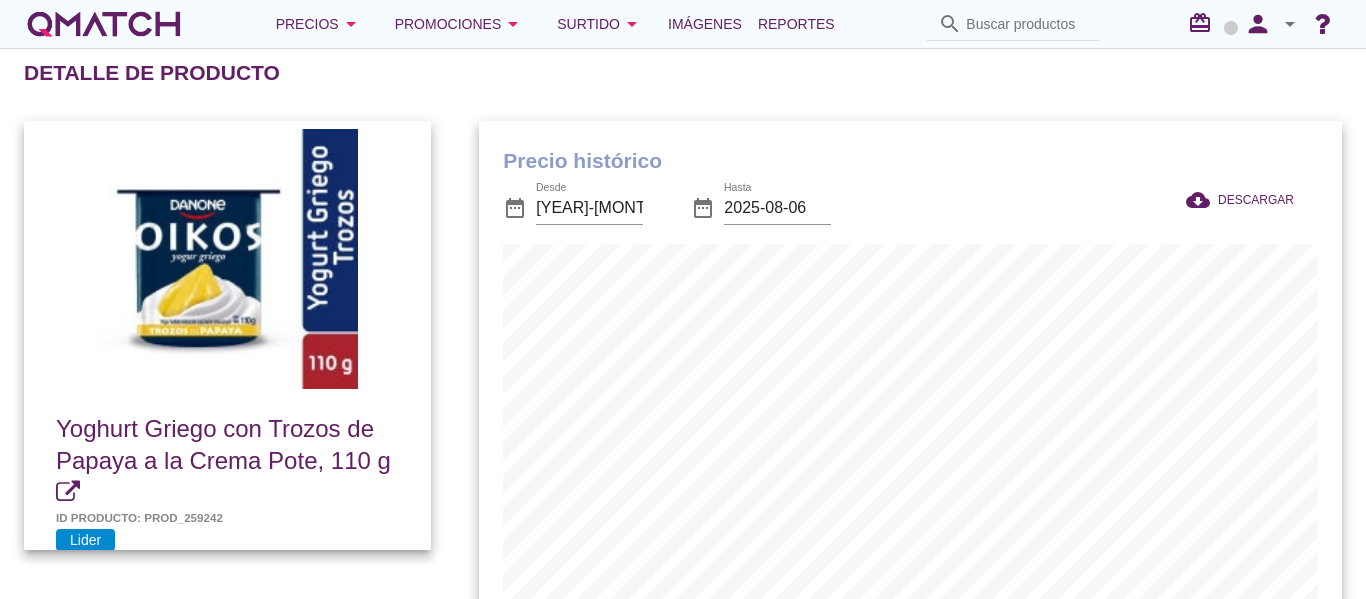 scroll, scrollTop: 999343, scrollLeft: 999137, axis: both 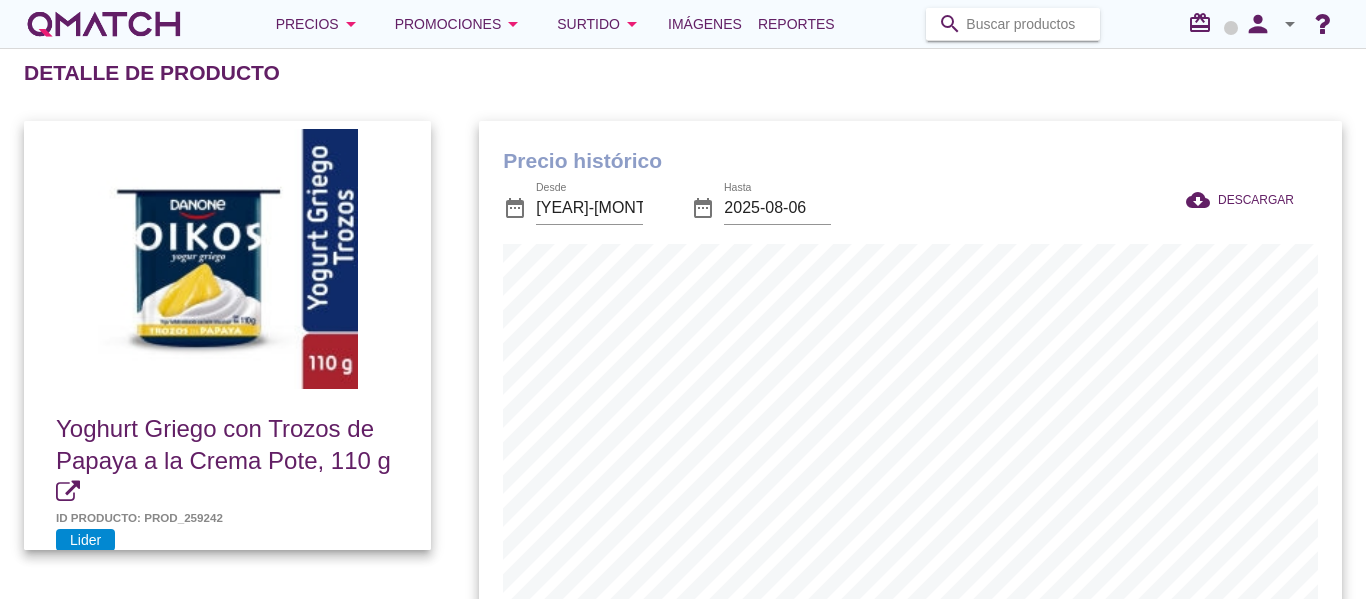 paste on "7802900001377" 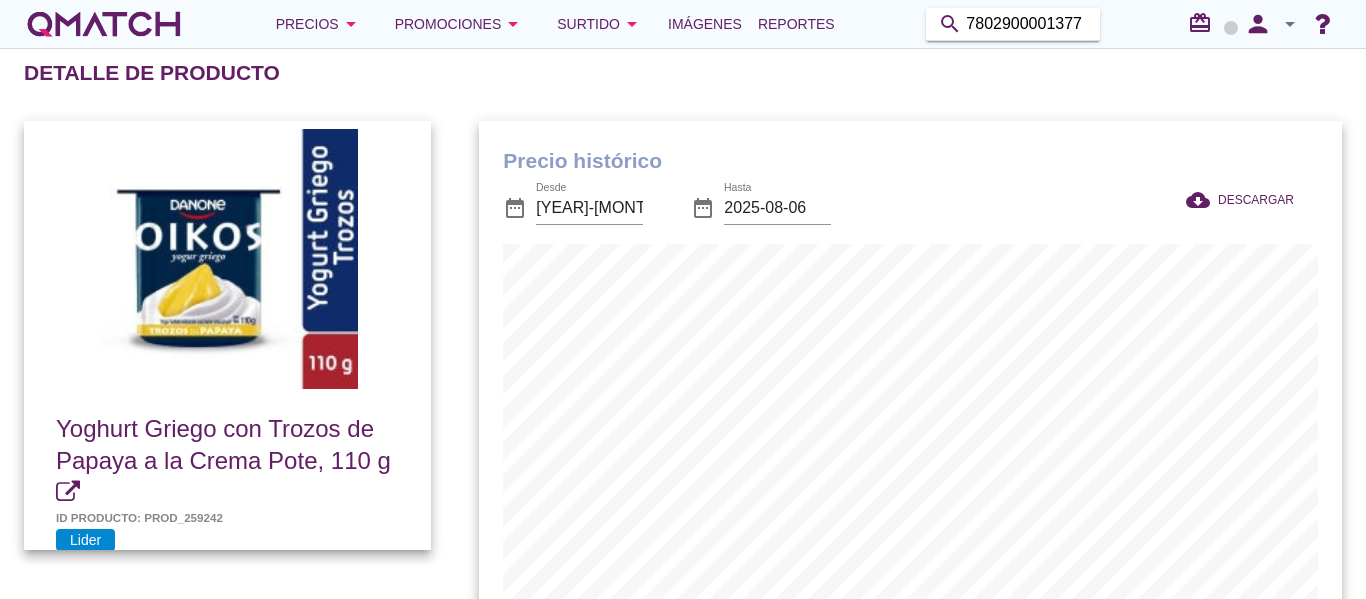 type on "7802900001377" 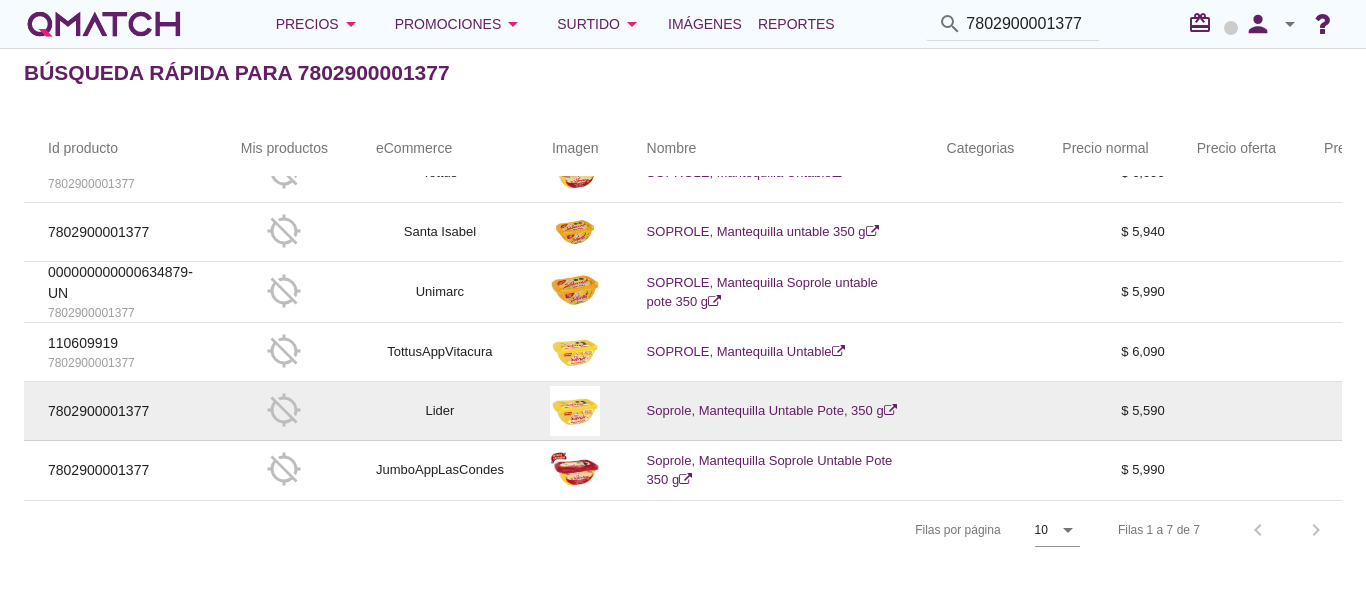 scroll, scrollTop: 106, scrollLeft: 0, axis: vertical 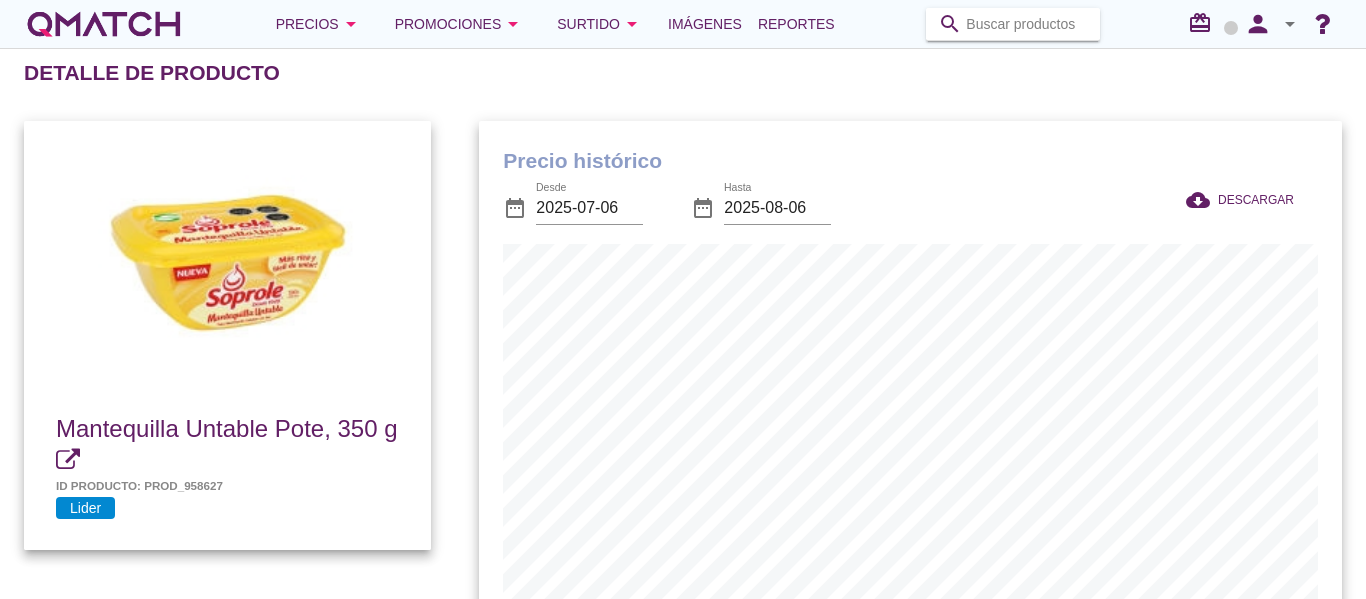 click at bounding box center [1027, 24] 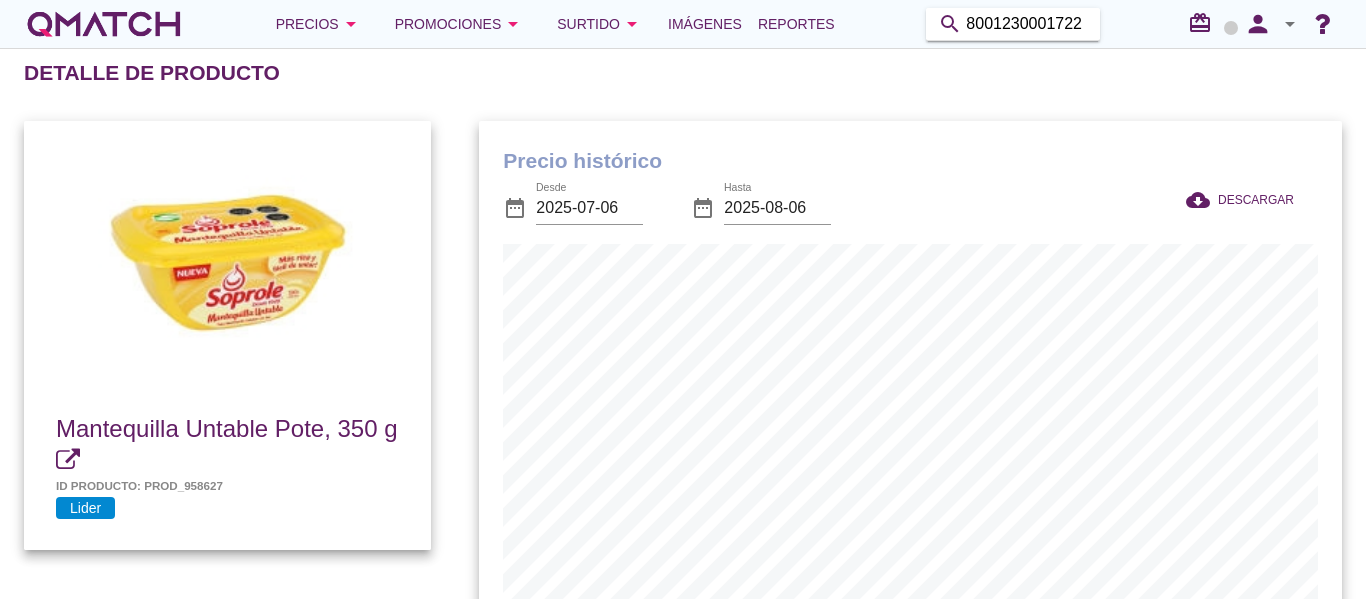 type on "8001230001722" 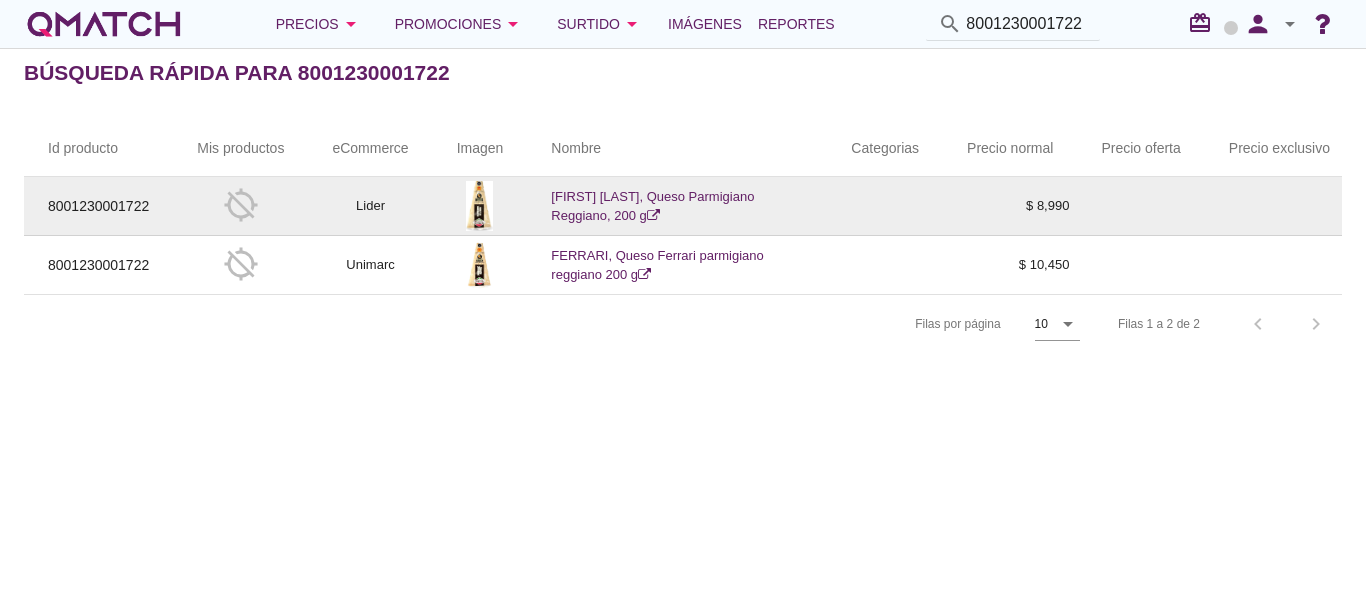 click at bounding box center (653, 215) 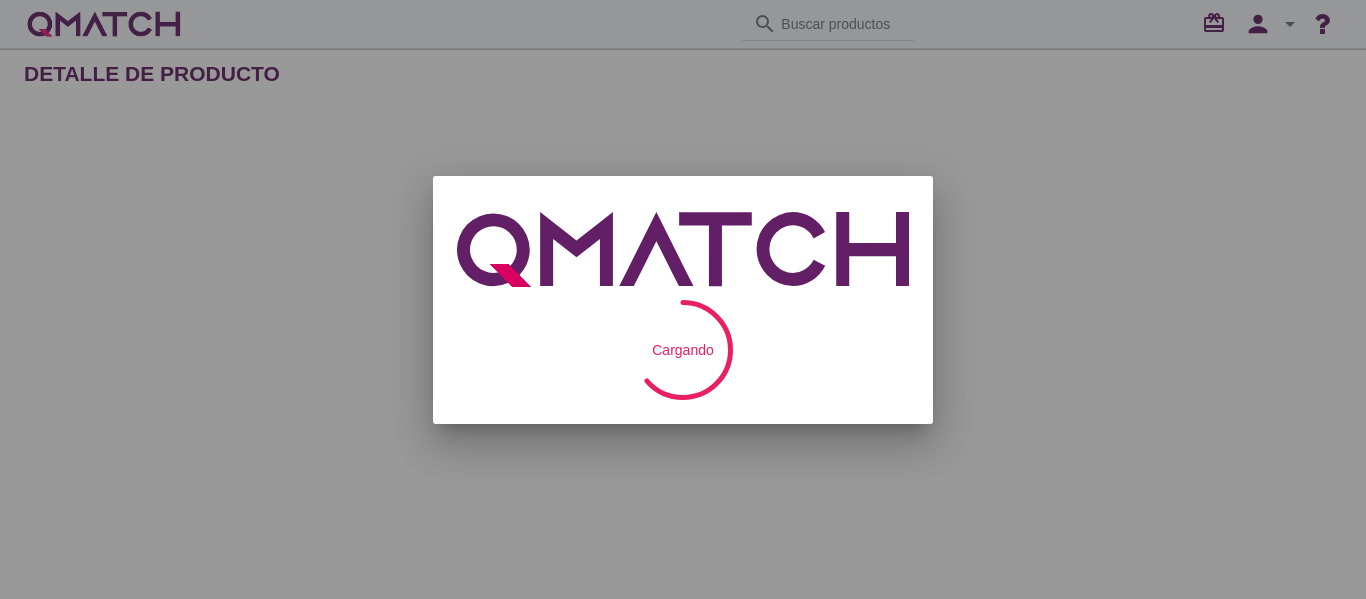 scroll, scrollTop: 0, scrollLeft: 0, axis: both 